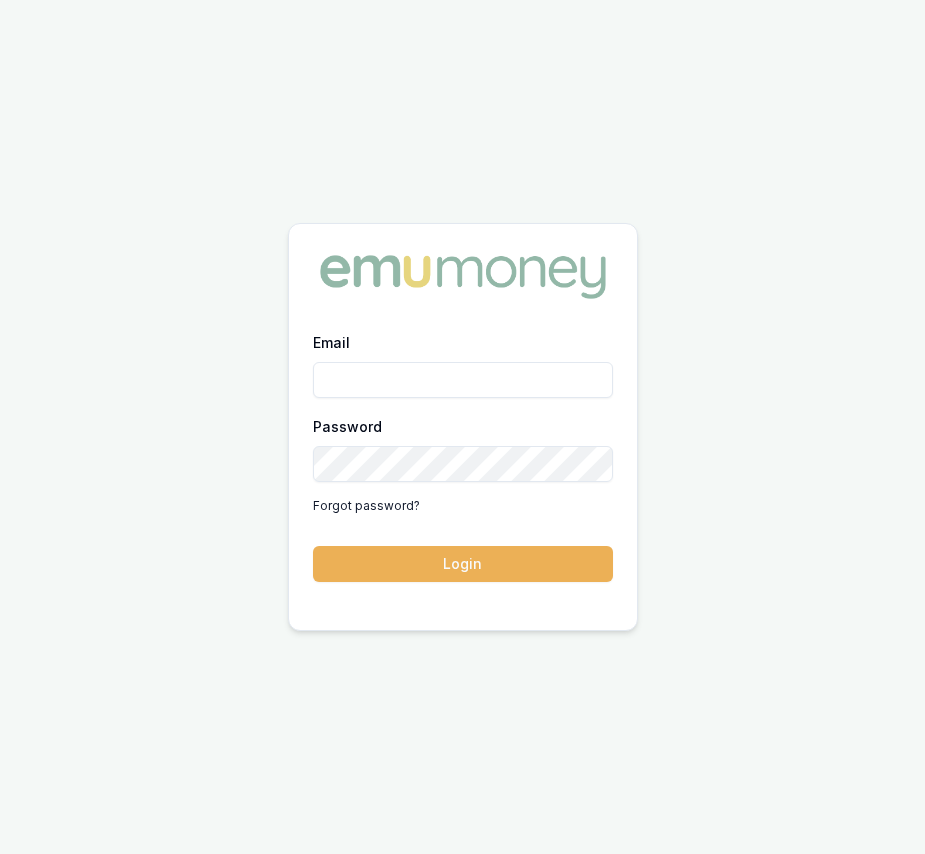 scroll, scrollTop: 0, scrollLeft: 0, axis: both 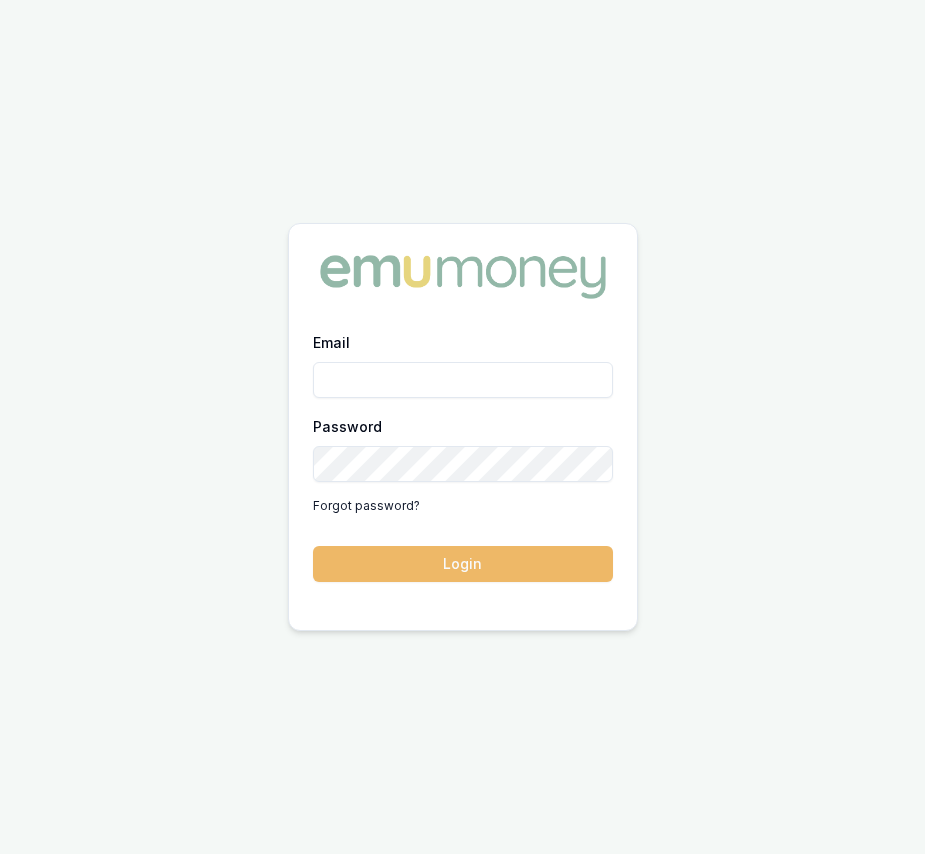 type on "eujin.ooi@emumoney.com.au" 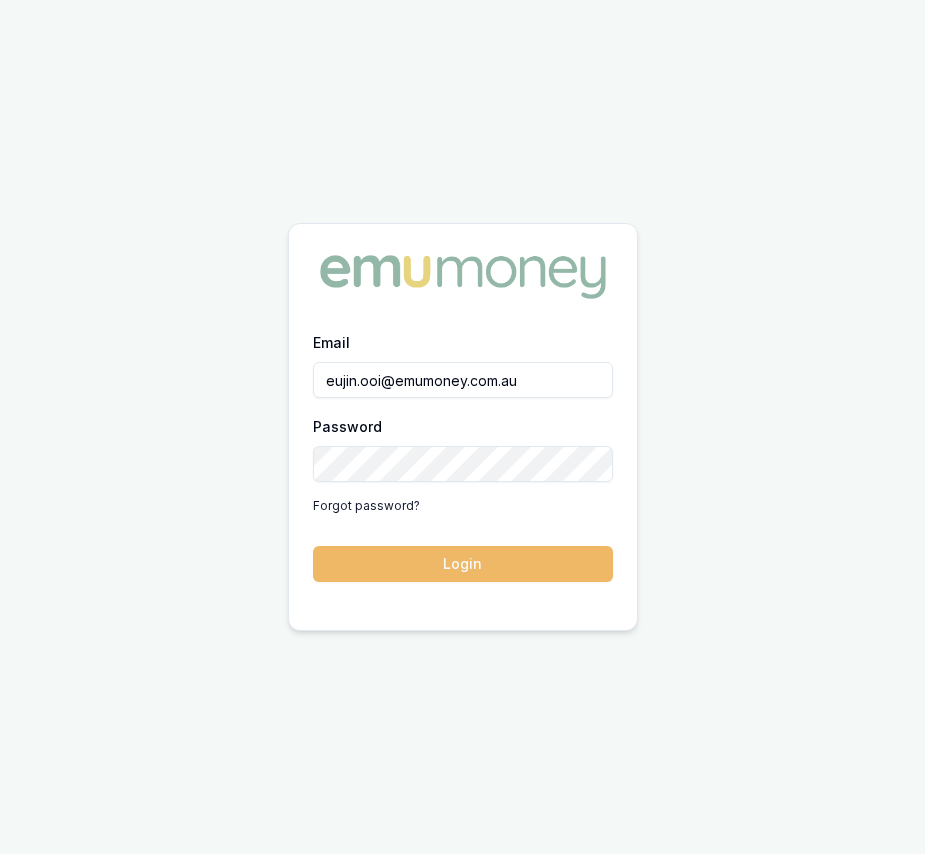 click on "Login" at bounding box center (463, 564) 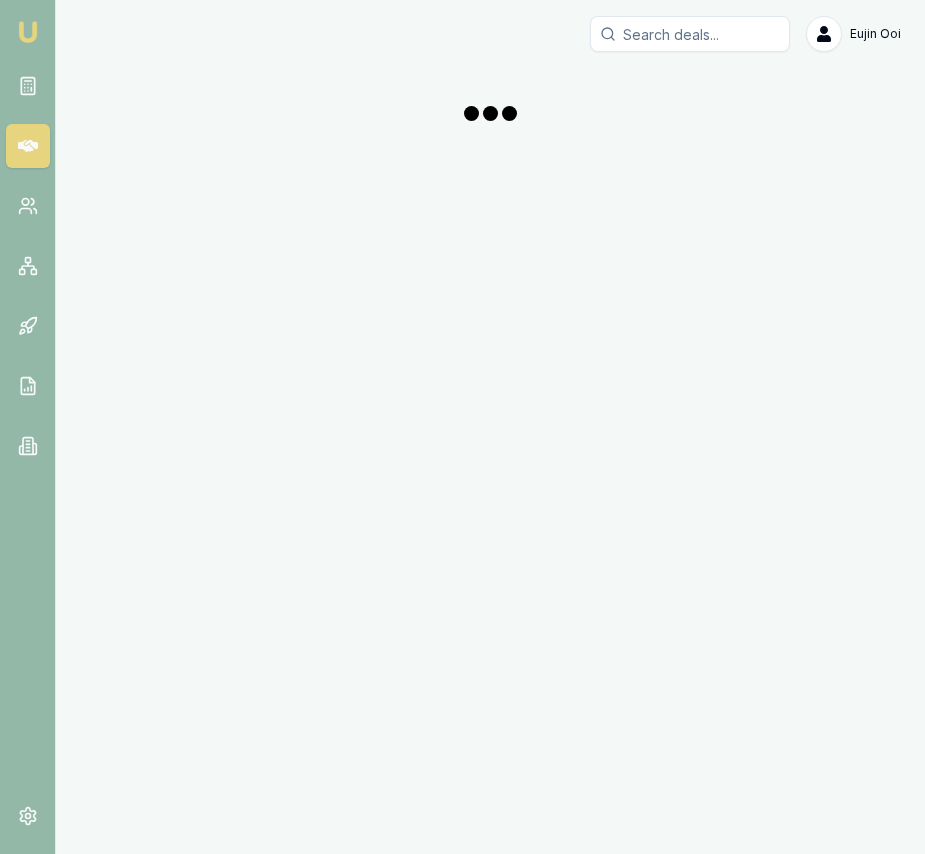 scroll, scrollTop: 0, scrollLeft: 0, axis: both 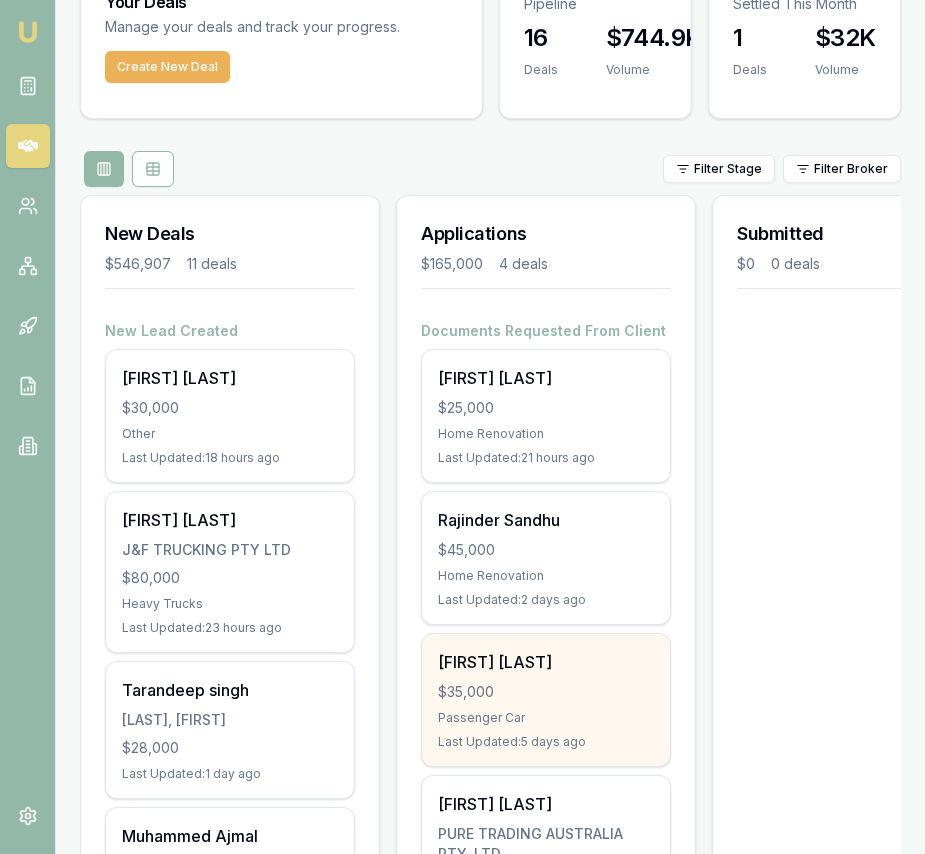click on "$35,000" at bounding box center (546, 692) 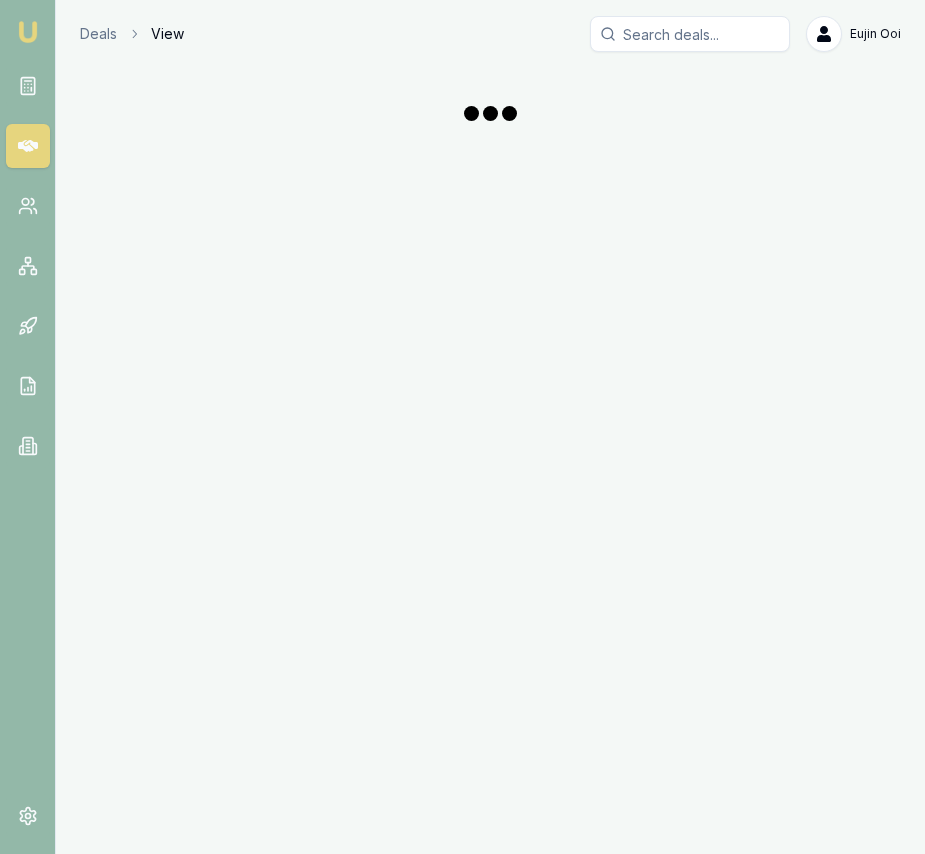 scroll, scrollTop: 0, scrollLeft: 0, axis: both 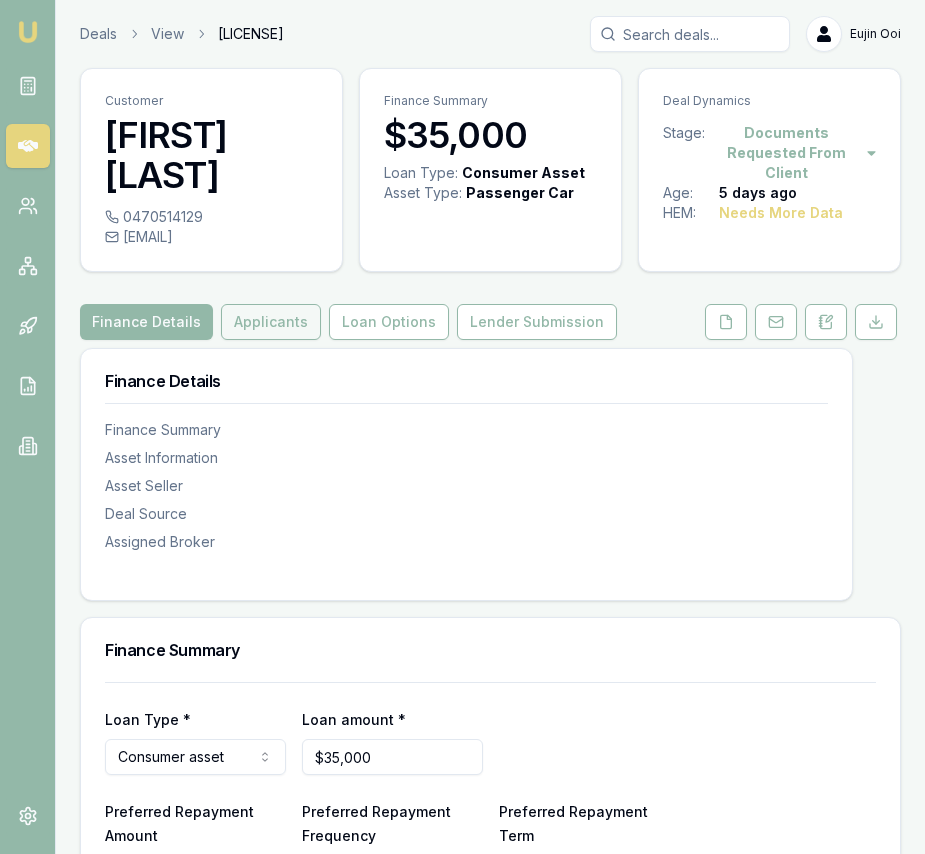 click on "Applicants" at bounding box center (271, 322) 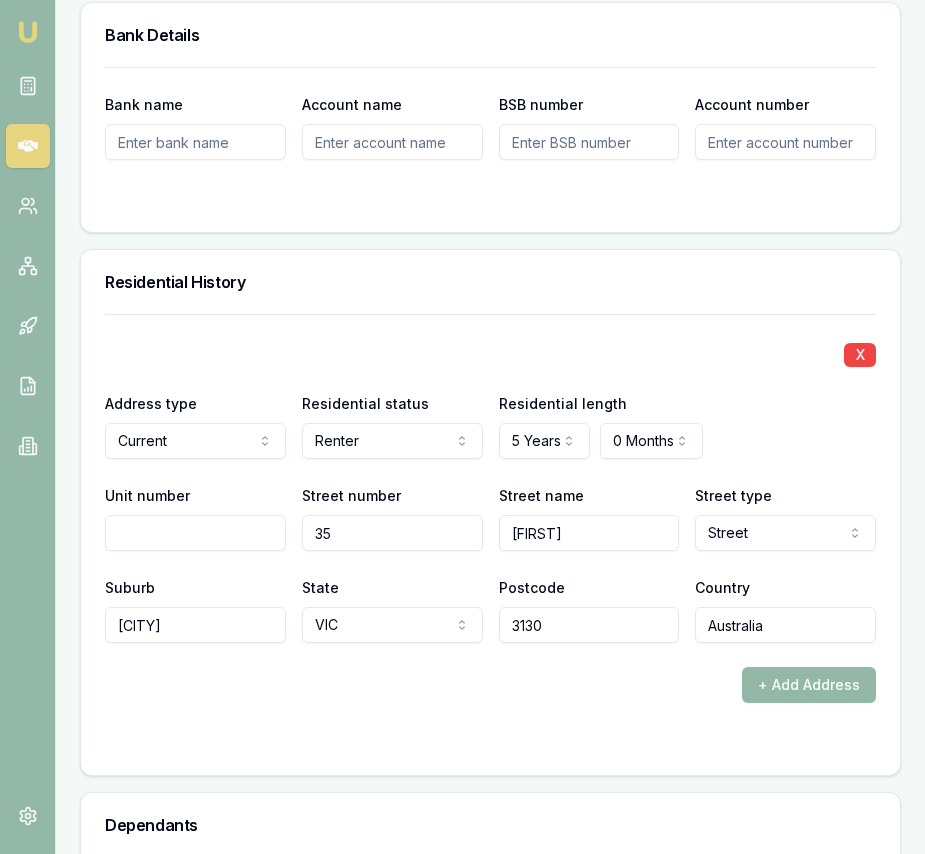scroll, scrollTop: 2348, scrollLeft: 0, axis: vertical 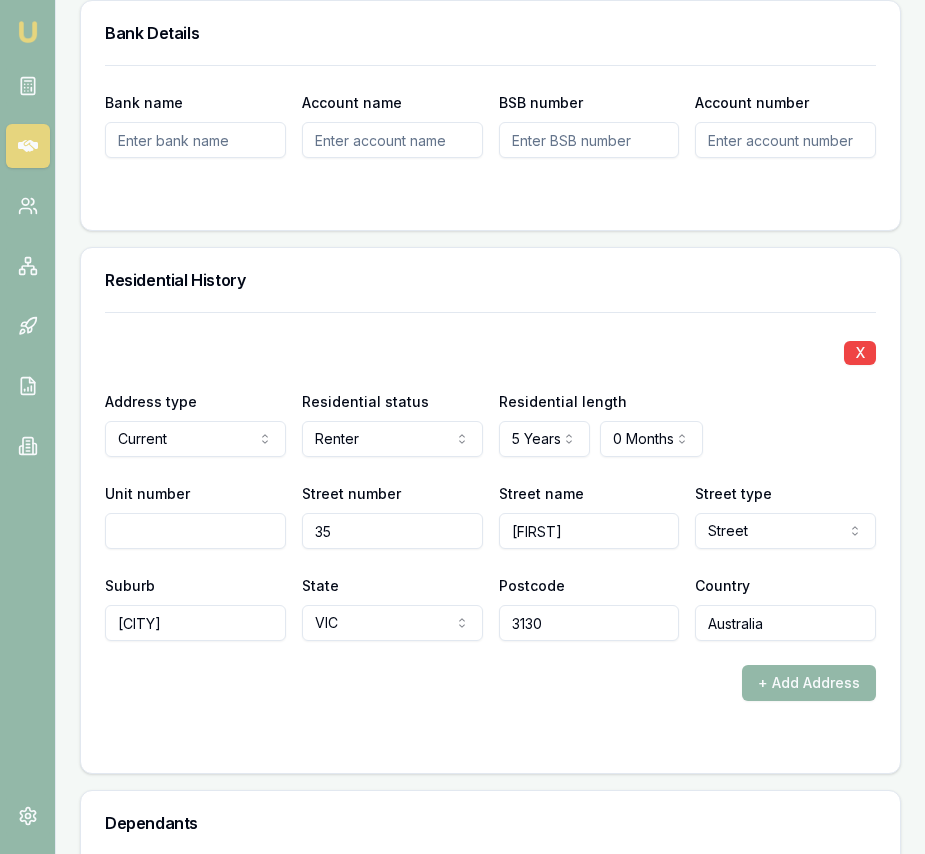 click at bounding box center (28, 32) 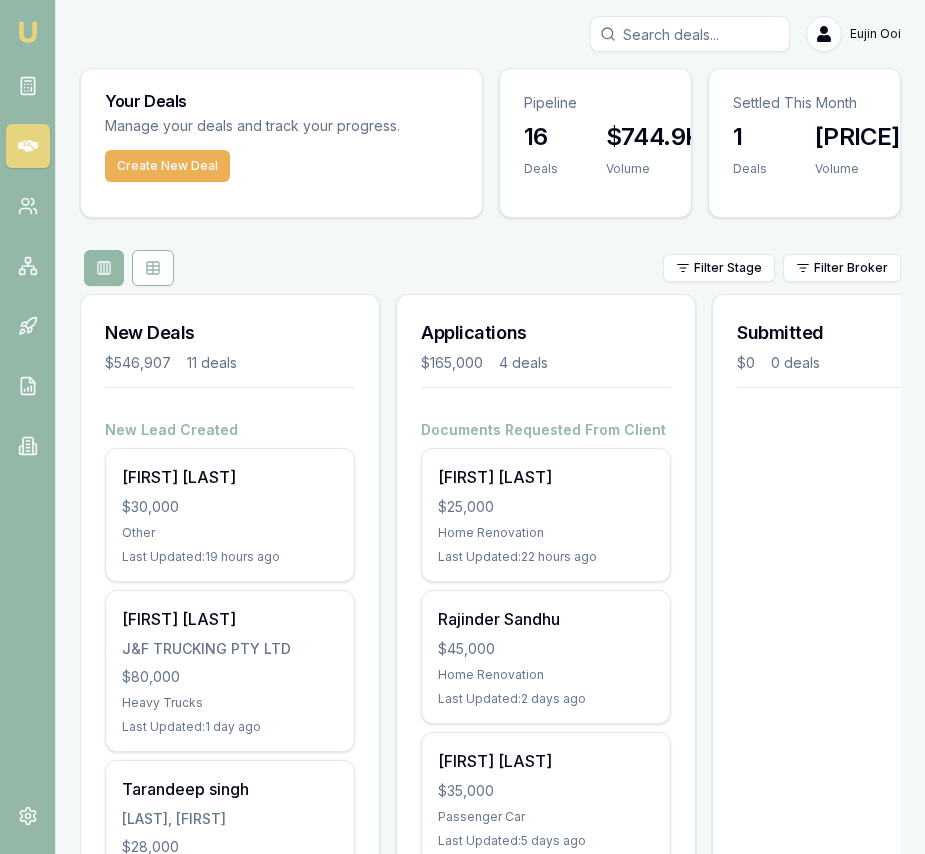 scroll, scrollTop: 0, scrollLeft: 0, axis: both 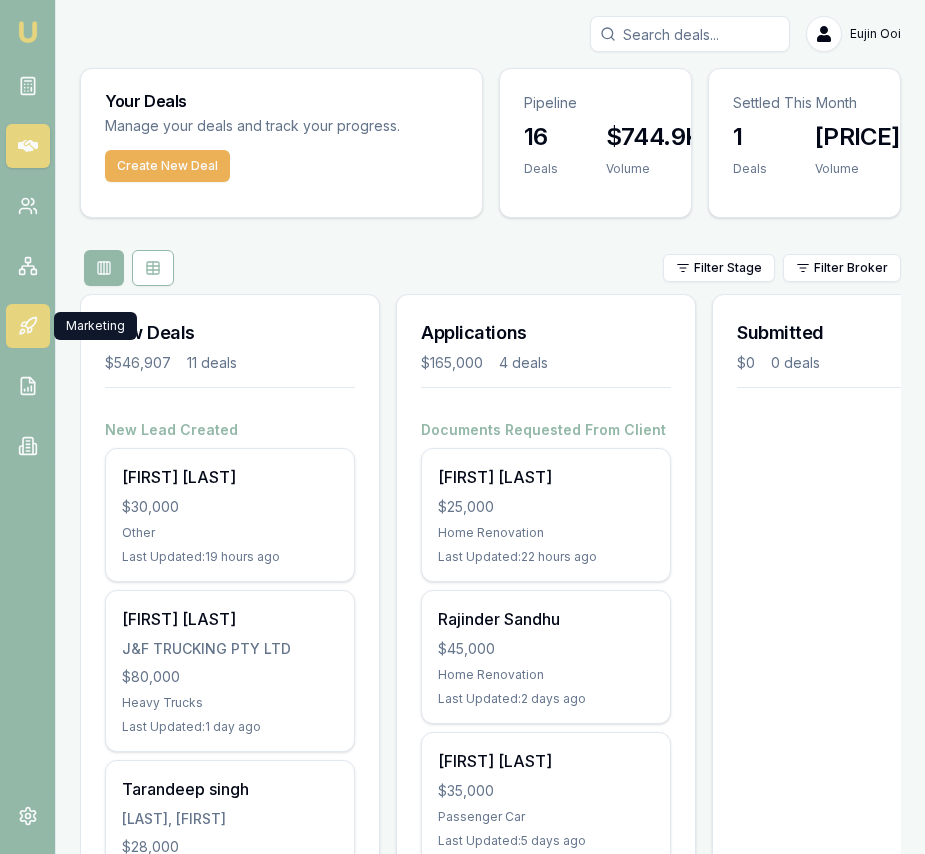 click 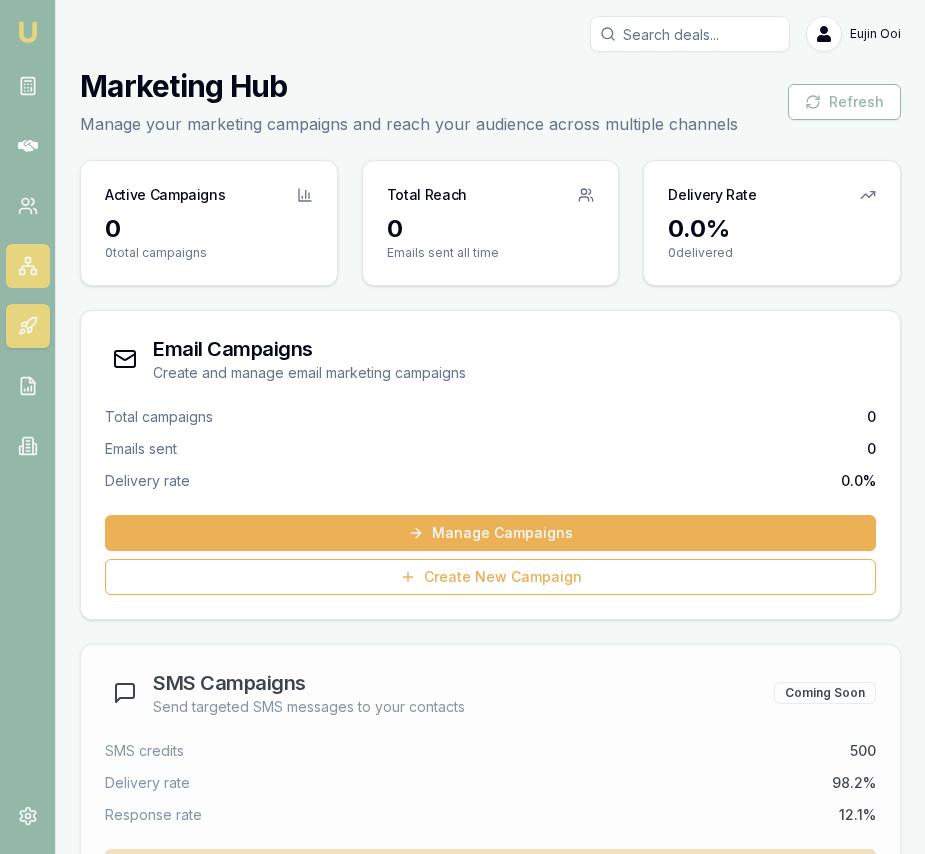 click 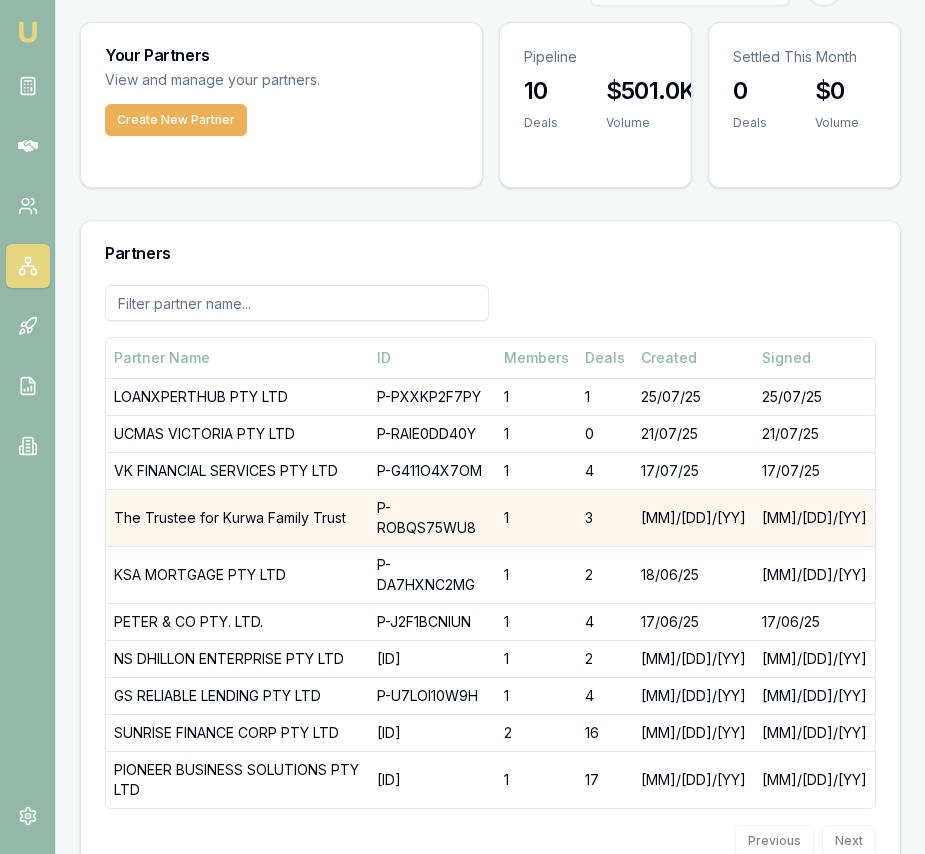 scroll, scrollTop: 0, scrollLeft: 0, axis: both 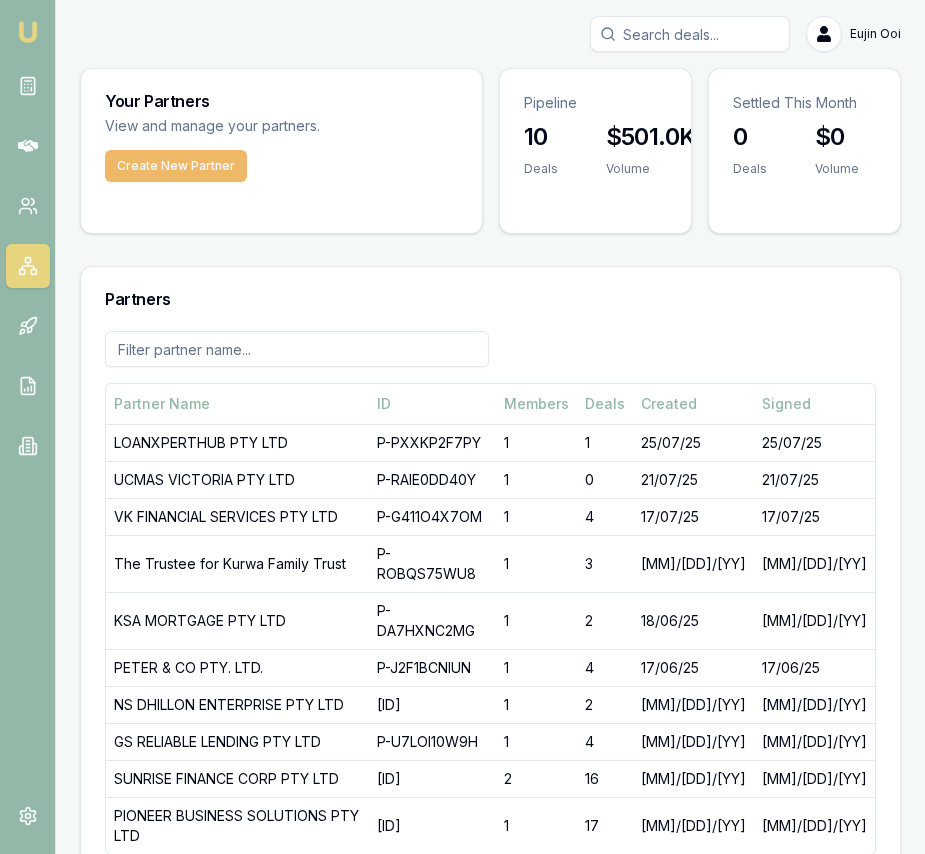 click on "Create New Partner" at bounding box center [176, 166] 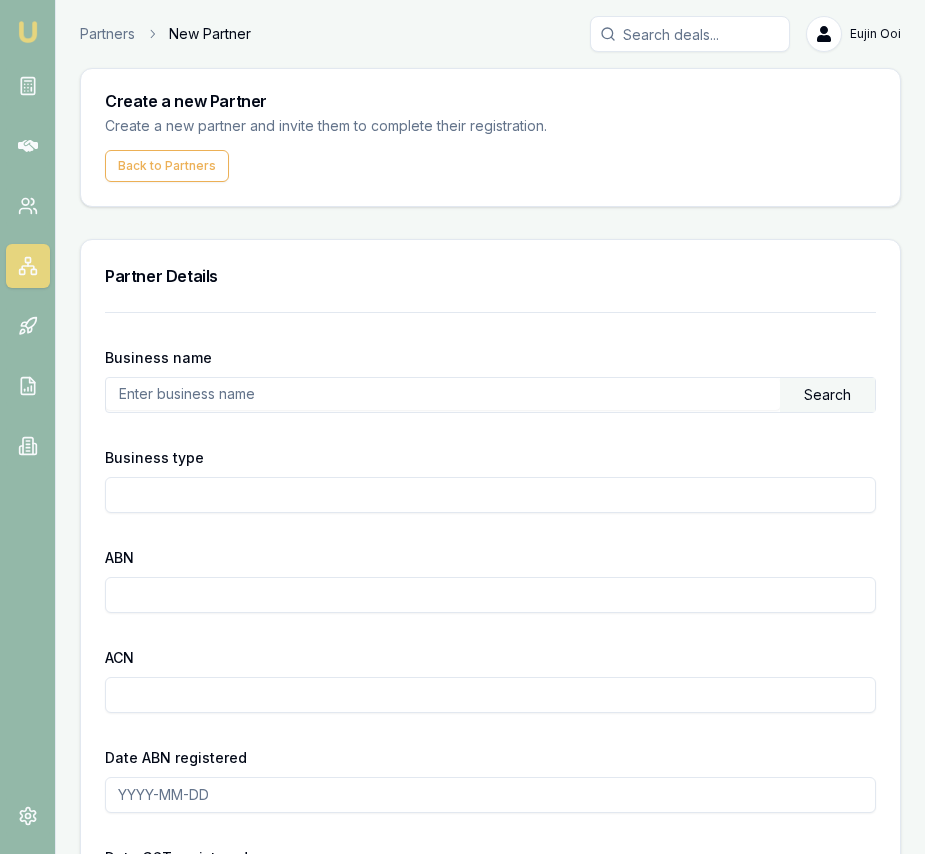 click at bounding box center [443, 394] 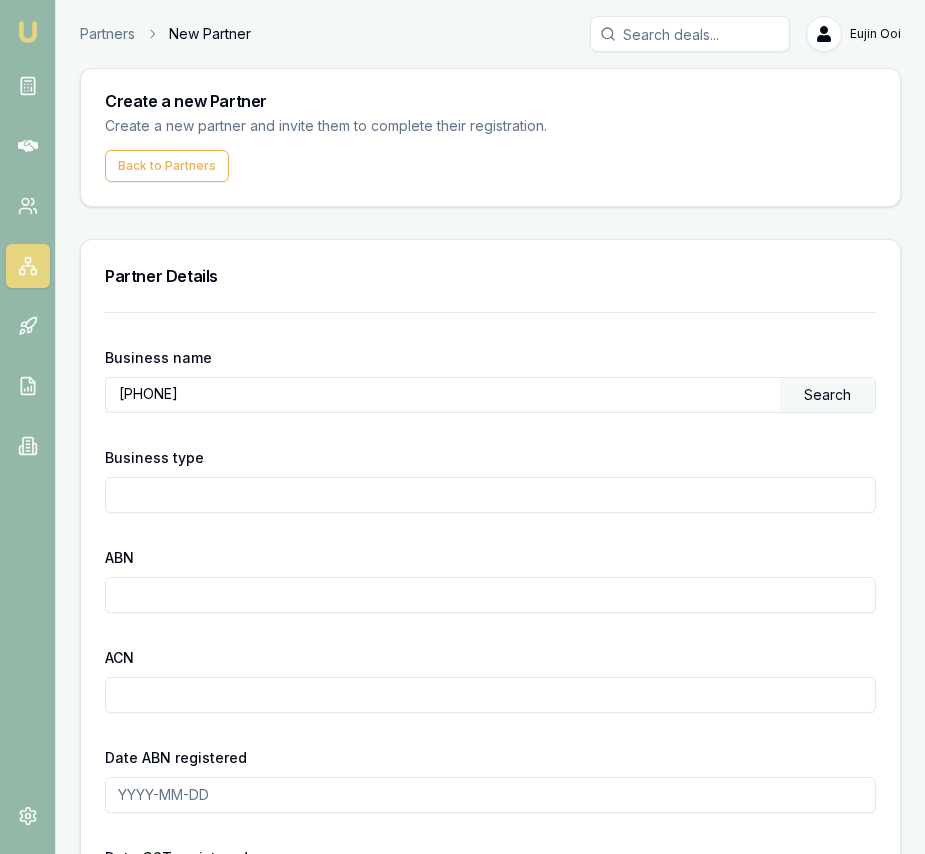 click on "Search" at bounding box center [827, 395] 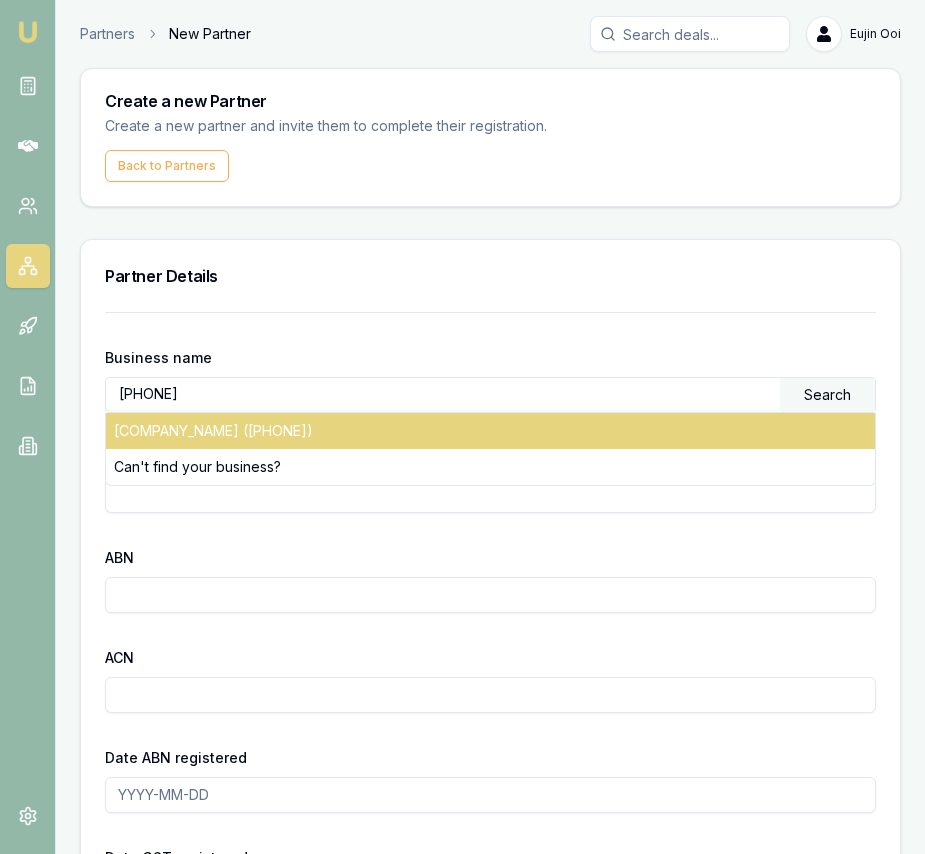 click on "SYNVESTMENT FINANCIAL GROUP PTY LTD (88612847408)" at bounding box center (490, 431) 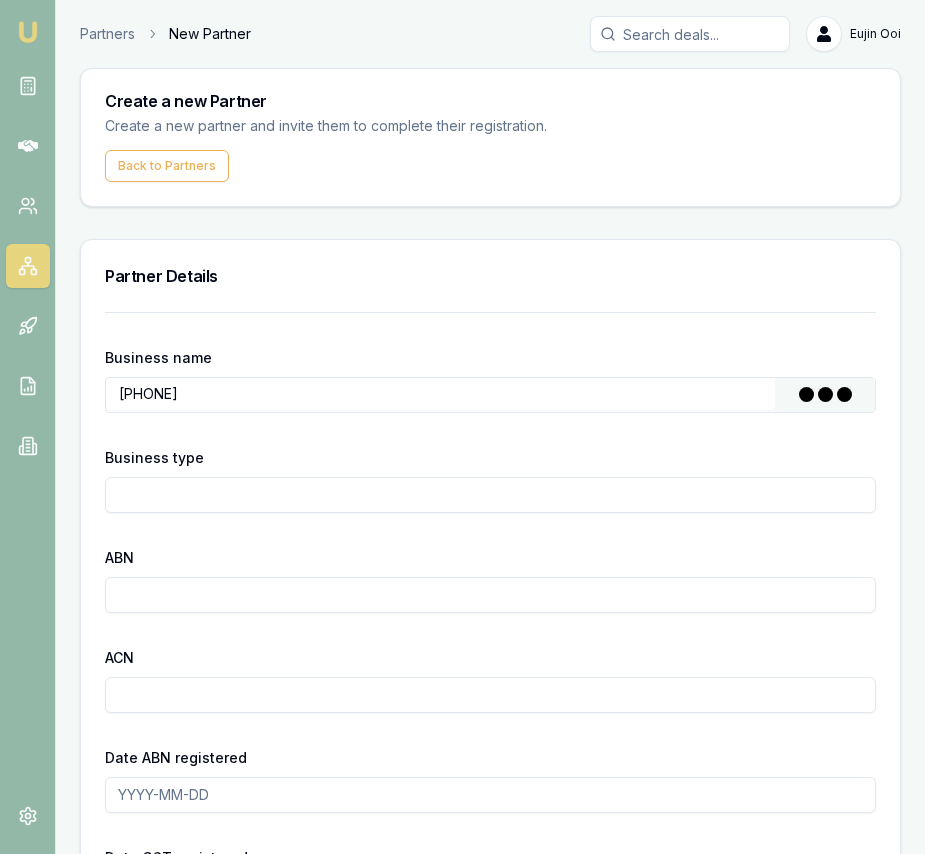 type on "SYNVESTMENT FINANCIAL GROUP PTY LTD" 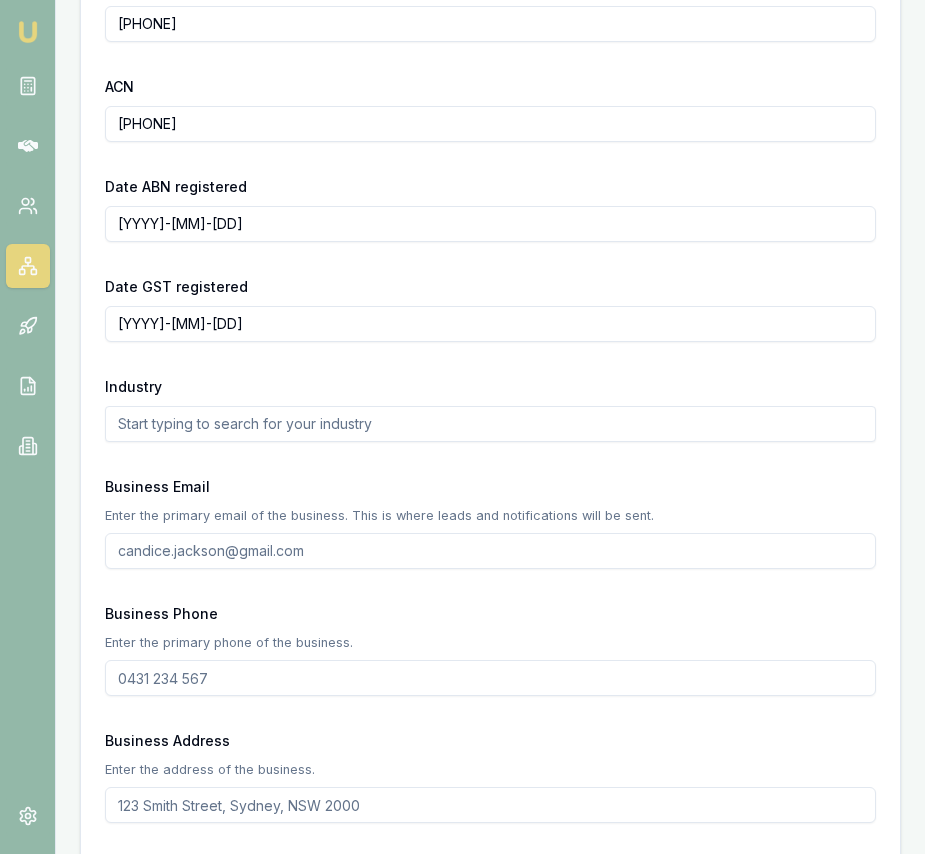 scroll, scrollTop: 580, scrollLeft: 0, axis: vertical 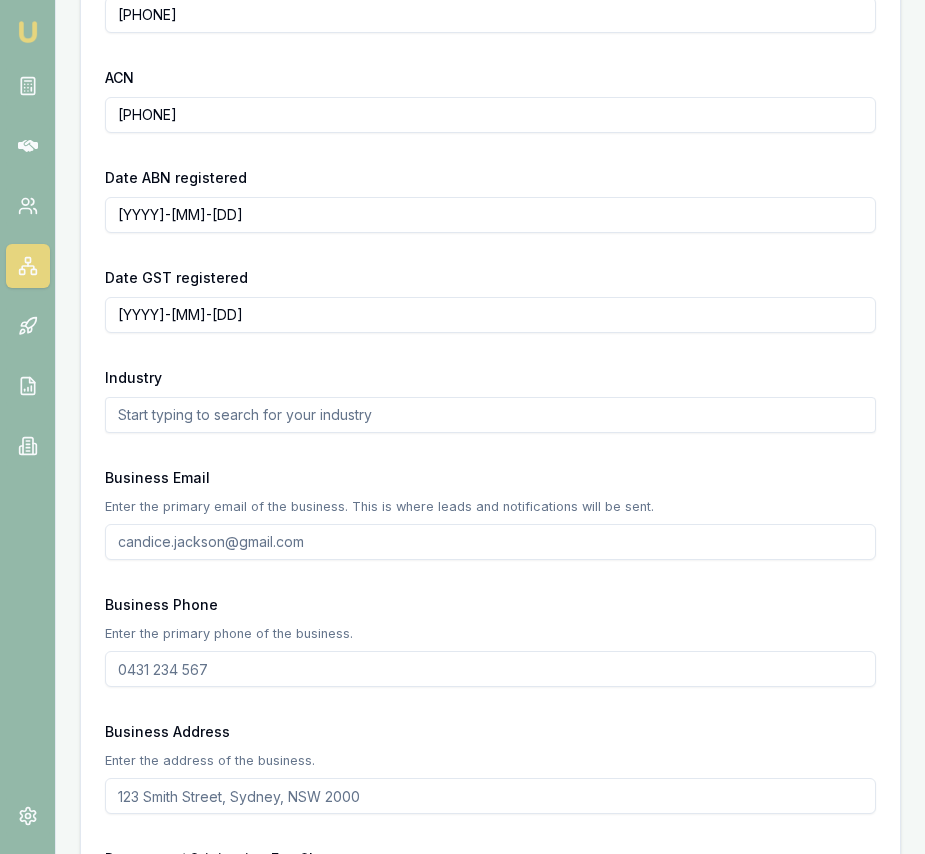 click at bounding box center (490, 415) 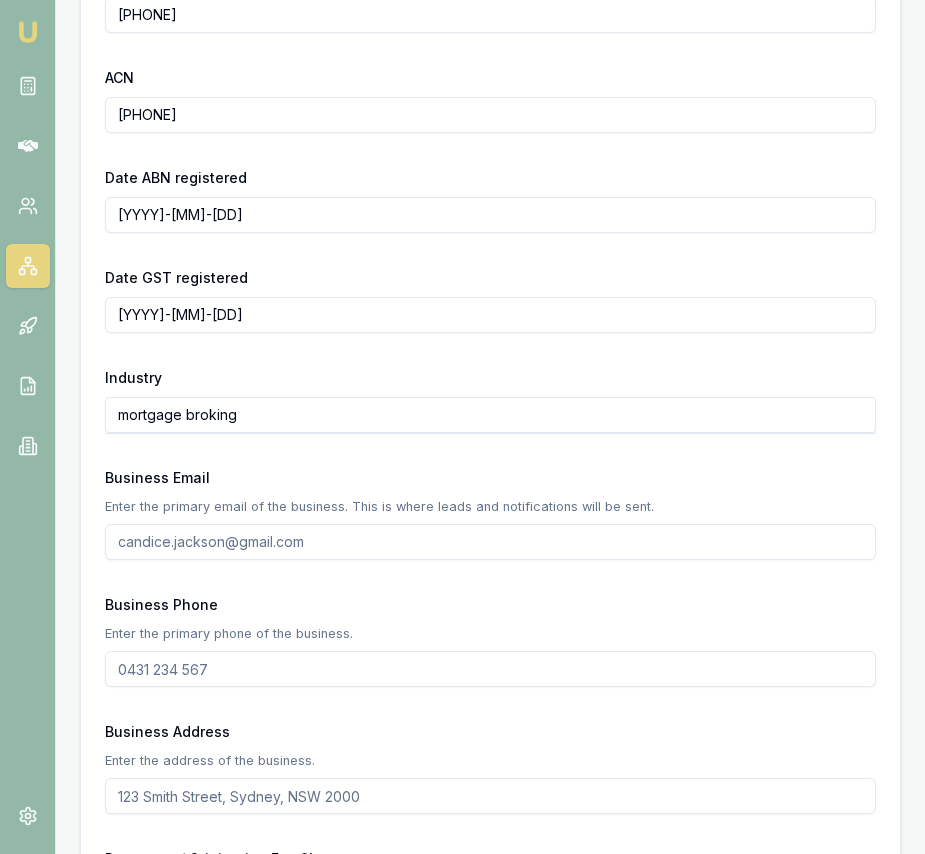 type on "mortgage broking" 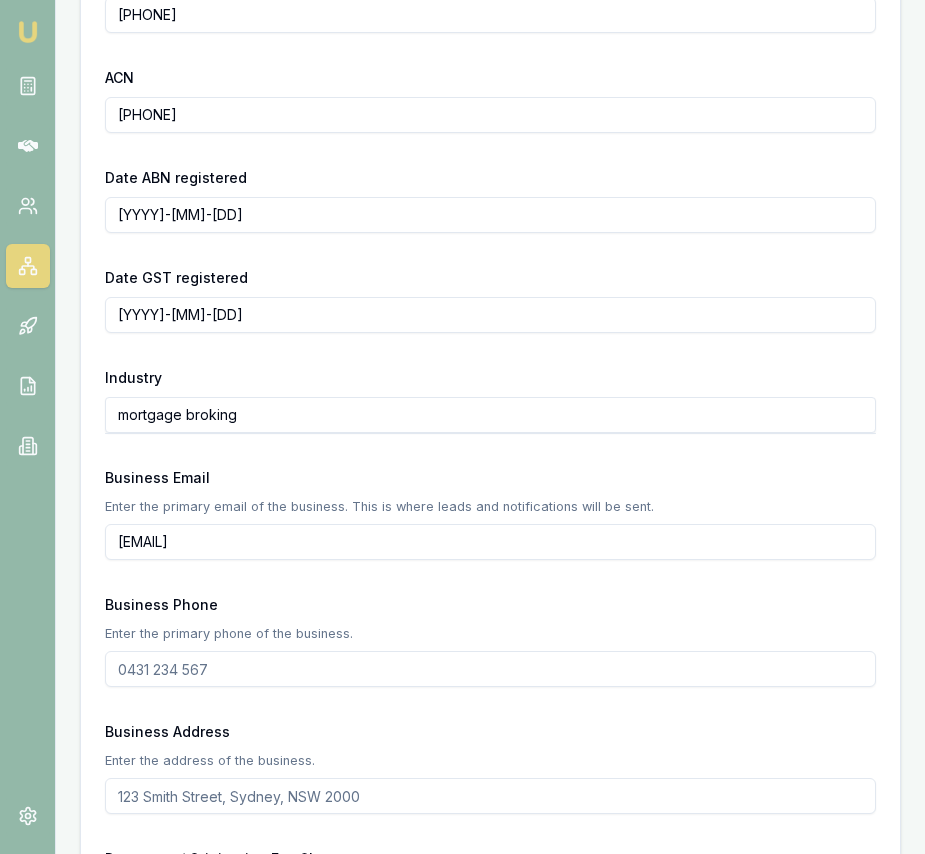 type on "astin@synvestment.com.au" 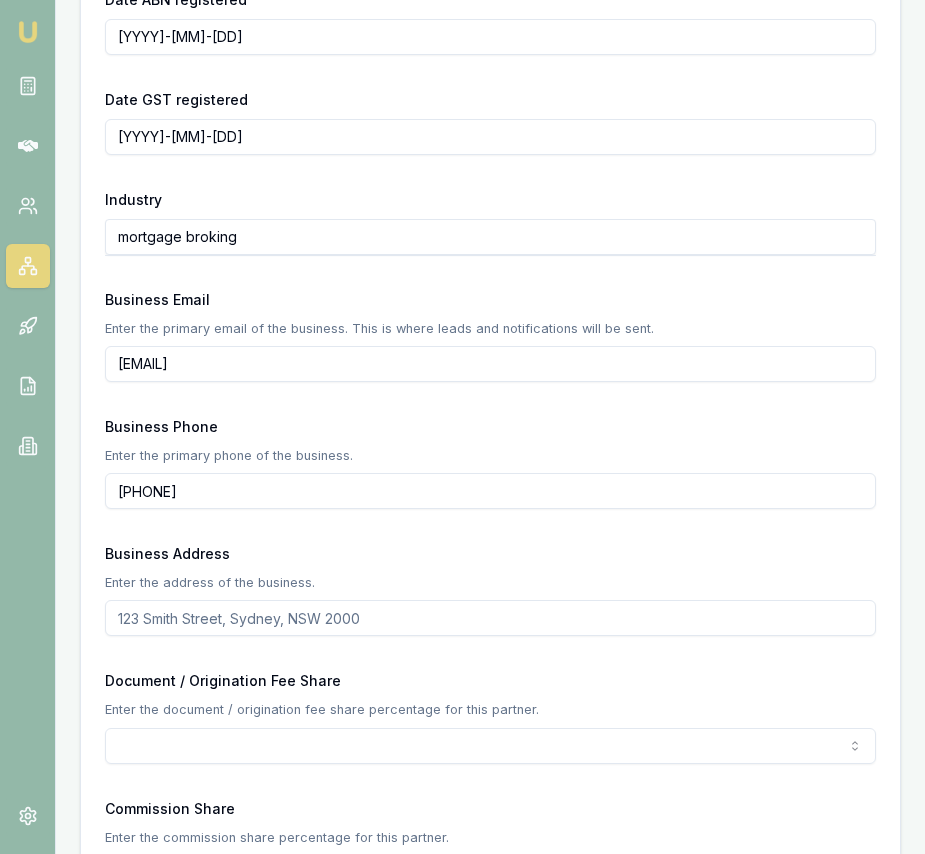 scroll, scrollTop: 760, scrollLeft: 0, axis: vertical 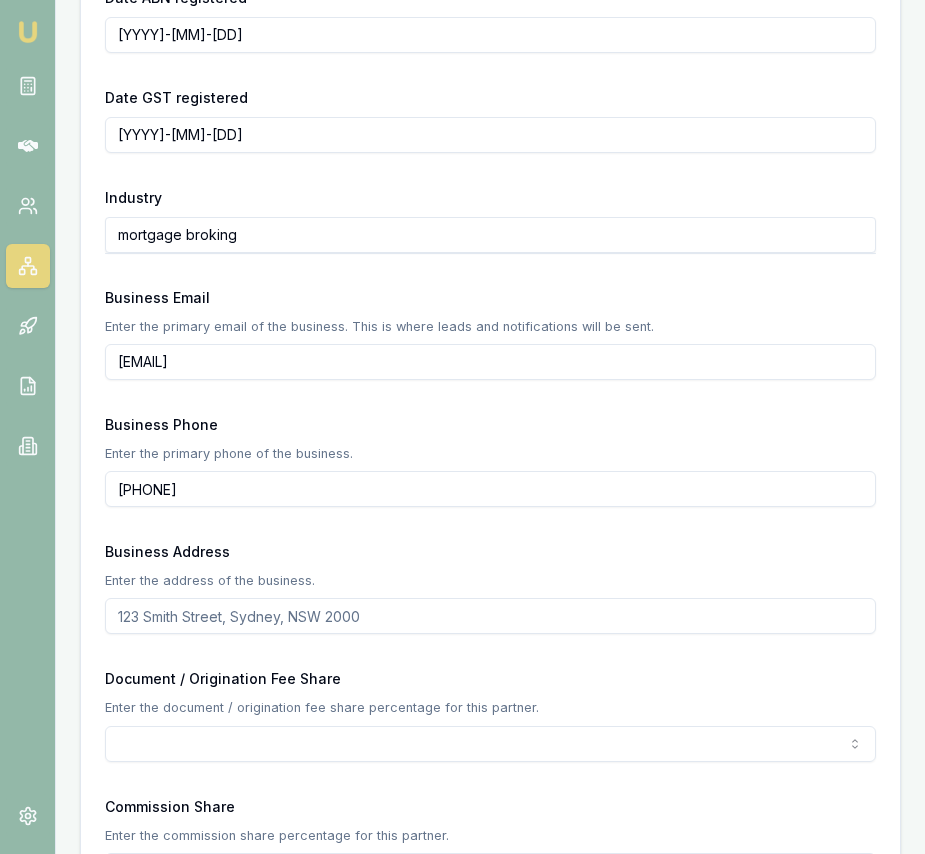 type on "0370 328 889" 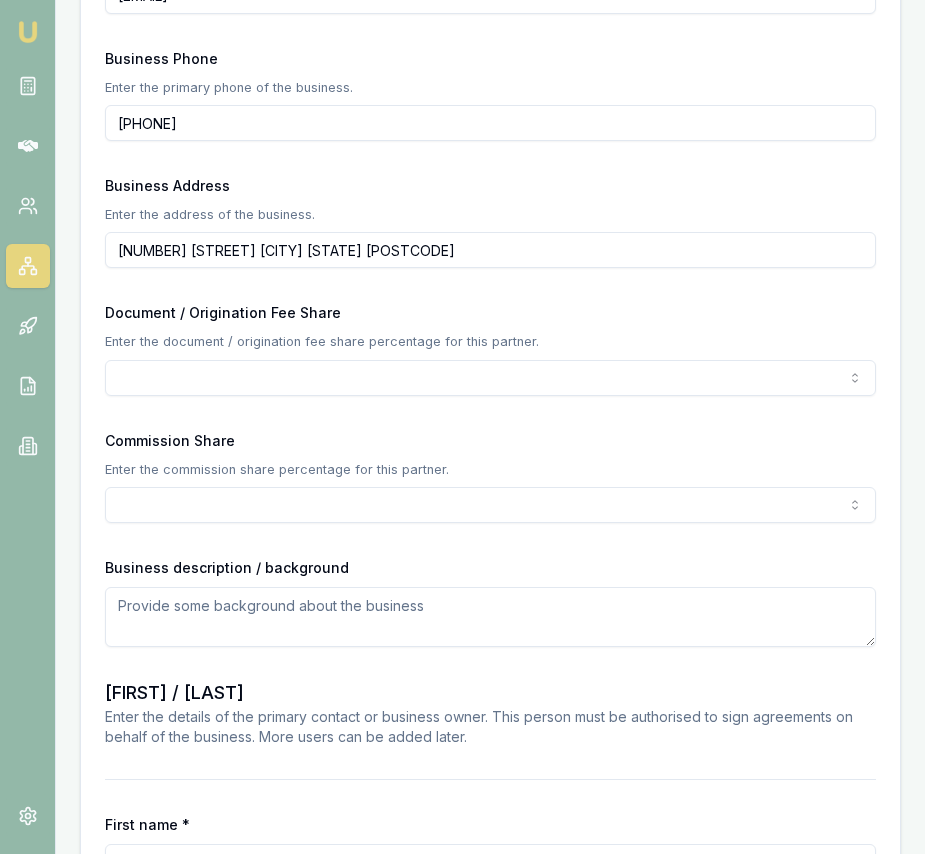 scroll, scrollTop: 1138, scrollLeft: 0, axis: vertical 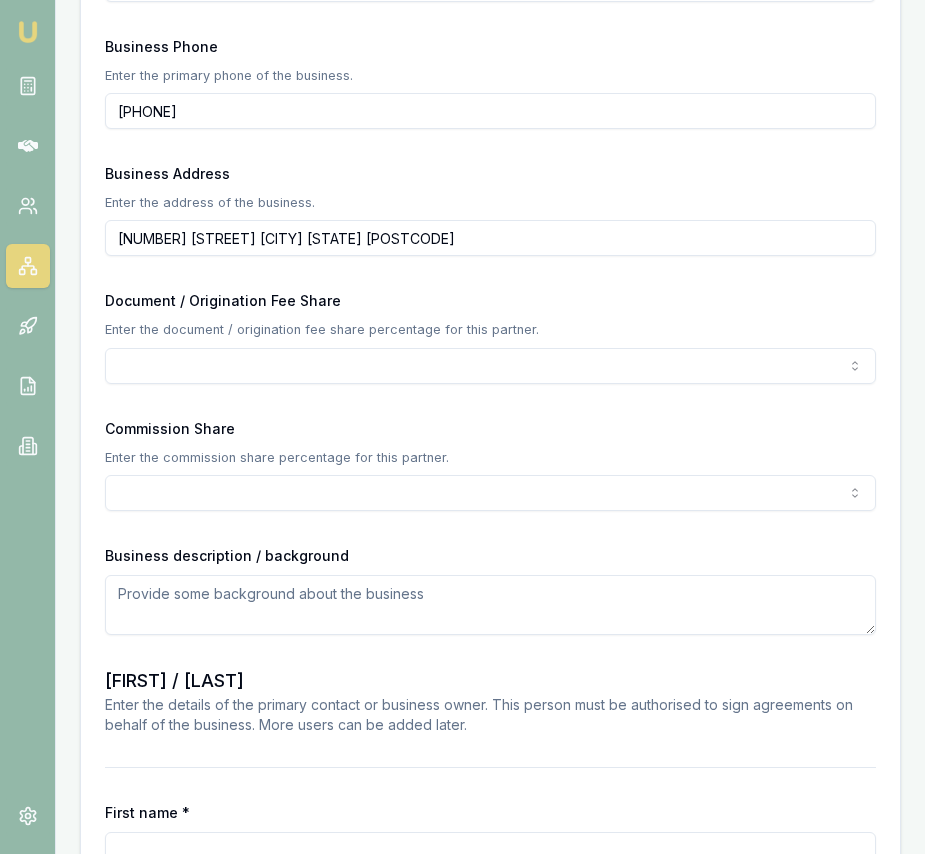 type on "31 coventry st southbank vic 3006" 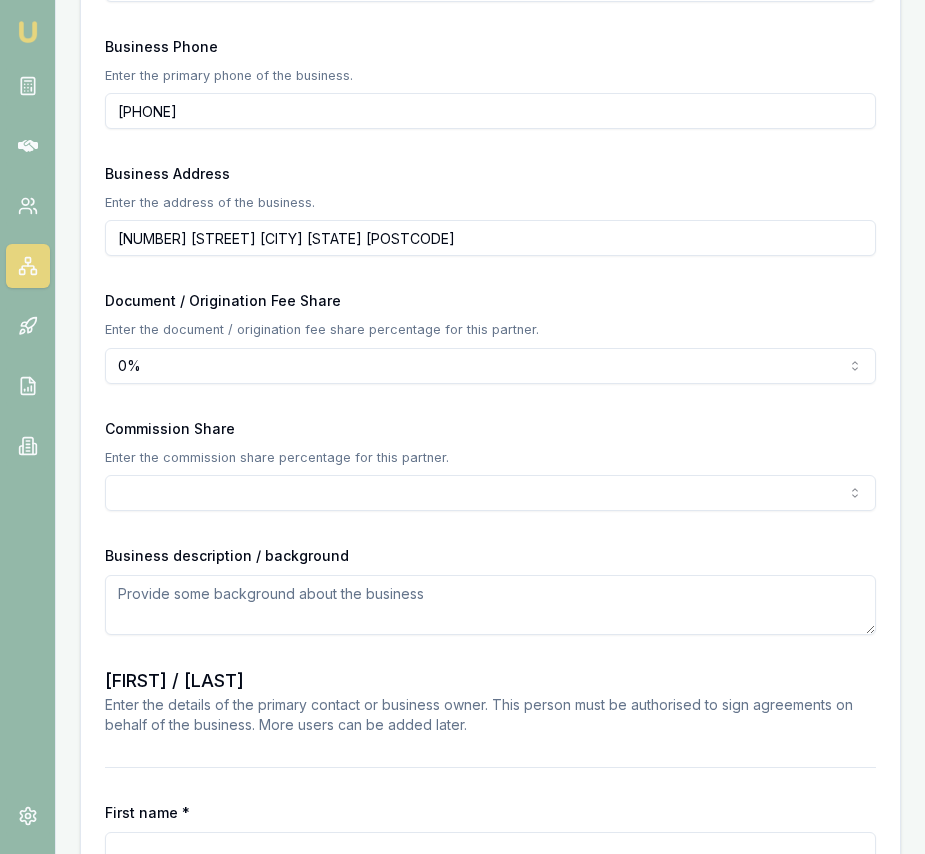 click on "Emu Broker Partners New Partner Eujin Ooi Toggle Menu Create a new Partner Create a new partner and invite them to complete their registration. Back to Partners Partner Details Business name SYNVESTMENT FINANCIAL GROUP PTY LTD Search Business type Australian Private Company ABN 88612847408 ACN 612847408 Date ABN registered 2016-06-07 Date GST registered 2016-07-06 Industry mortgage broking Business Email Enter the primary email of the business. This is where leads and notifications will be sent. astin@synvestment.com.au Business Phone Enter the primary phone of the business. 0370 328 889 Business Address Enter the address of the business. 31 coventry st southbank vic 3006 Document / Origination Fee Share Enter the document / origination fee share percentage for this partner. 0 % 0% 5% 10% 15% 20% 25% 30% 35% 40% 45% 50% 55% 60% 65% 70% 75% 80% 85% 90% 95% 100% Commission Share Enter the commission share percentage for this partner. 0% 5% 10% 15% 20% 25% 30% 35% 40% 45% 50% 55% 60% 65% 70% 75% 80% 85% 90% 95%" at bounding box center [462, -711] 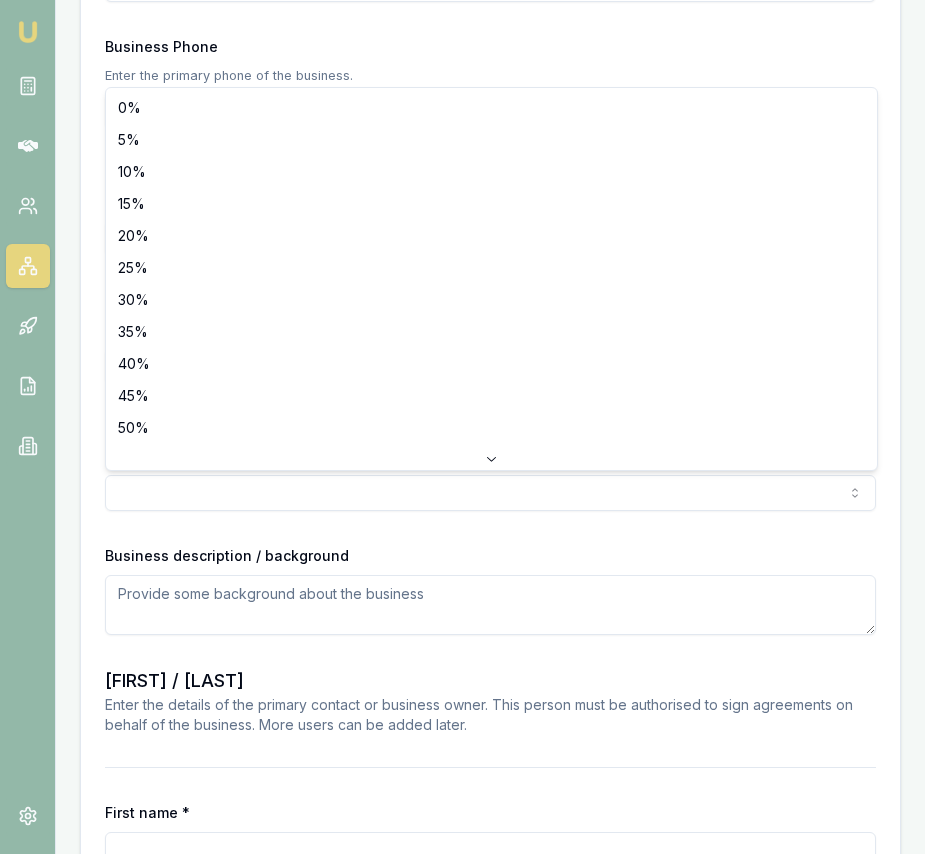 select on "50" 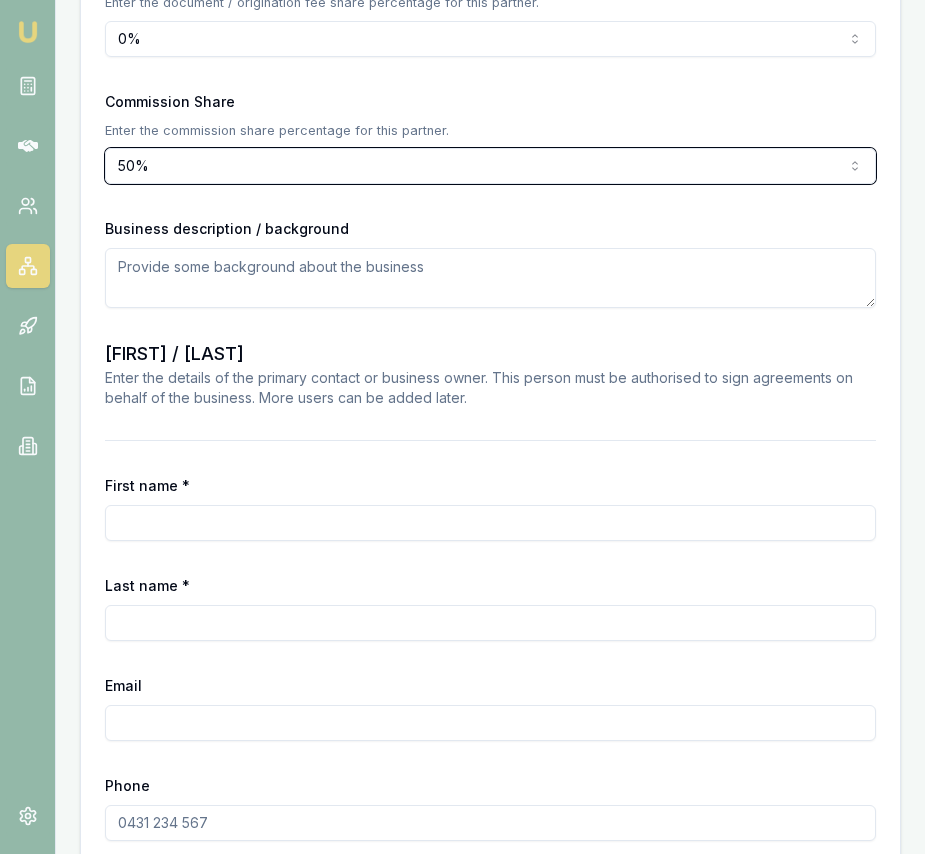 scroll, scrollTop: 1499, scrollLeft: 0, axis: vertical 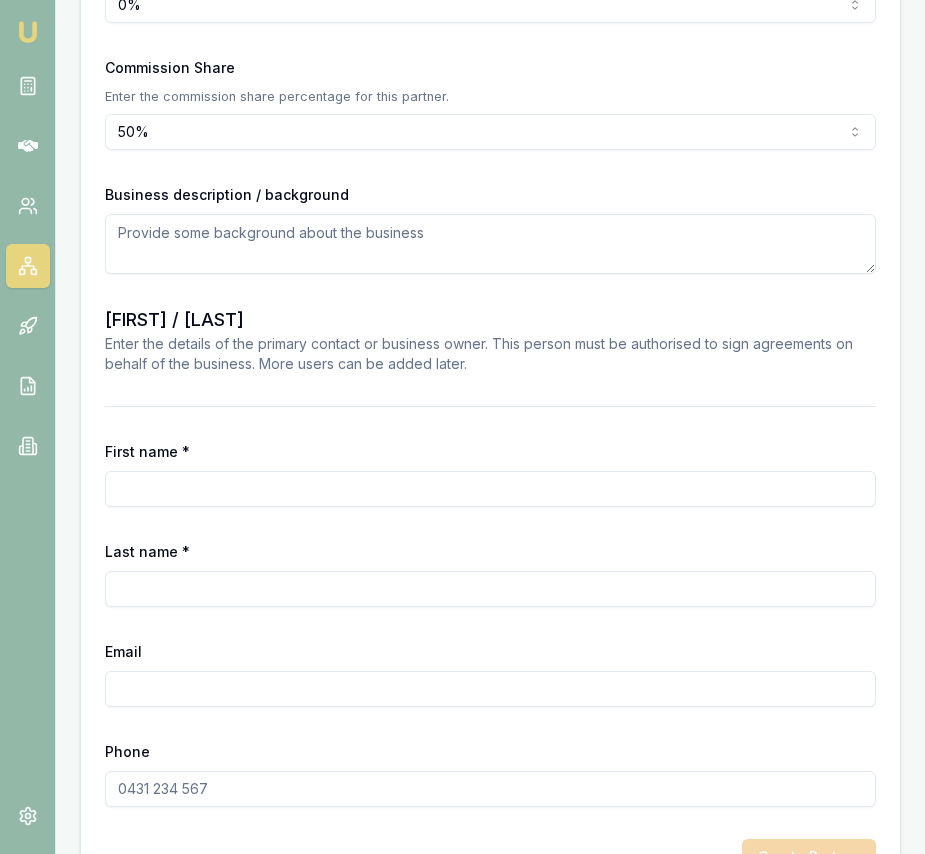 click on "First name *" at bounding box center (490, 489) 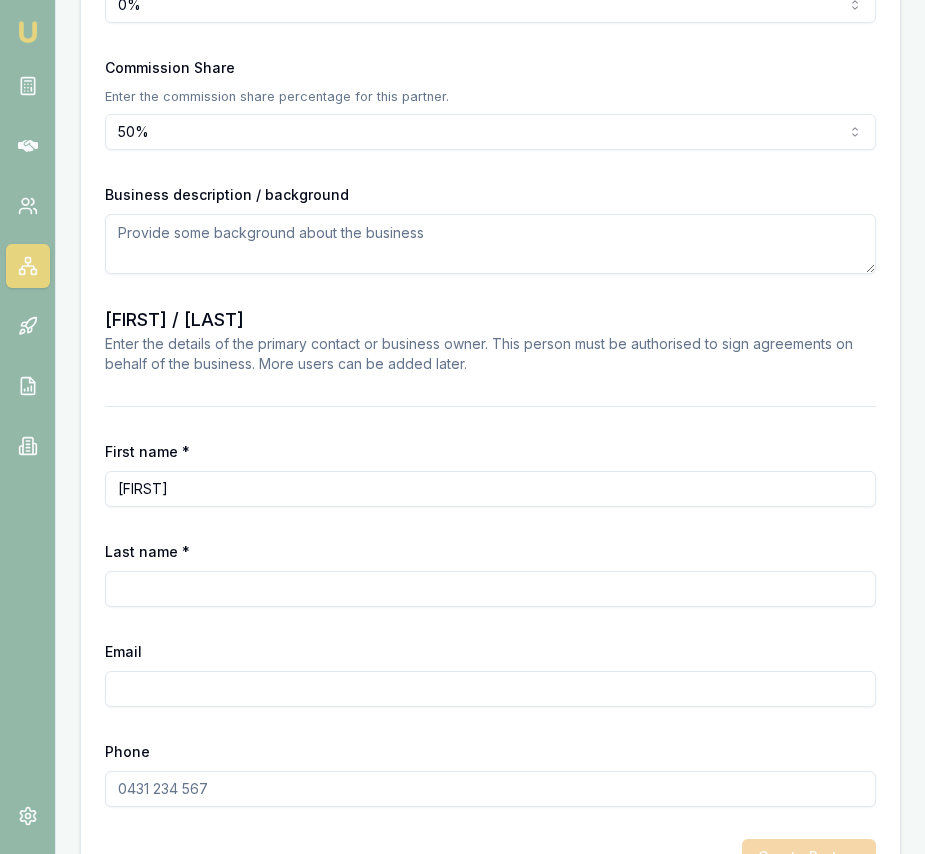 click on "Astin" at bounding box center [490, 489] 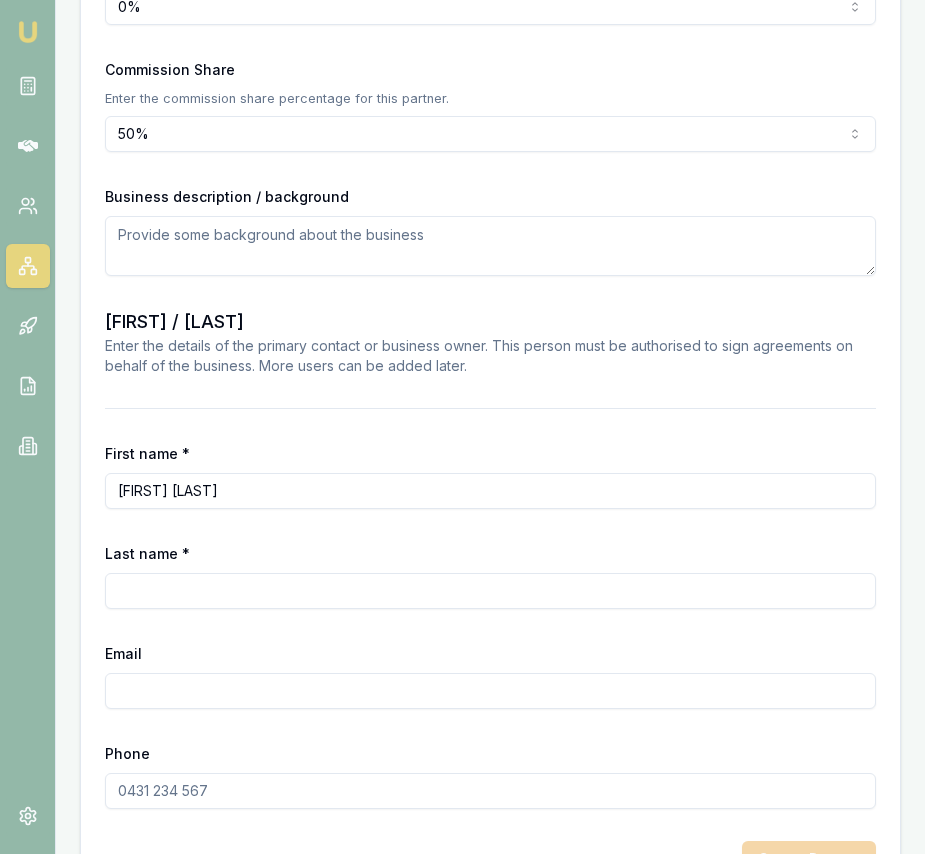 scroll, scrollTop: 1498, scrollLeft: 0, axis: vertical 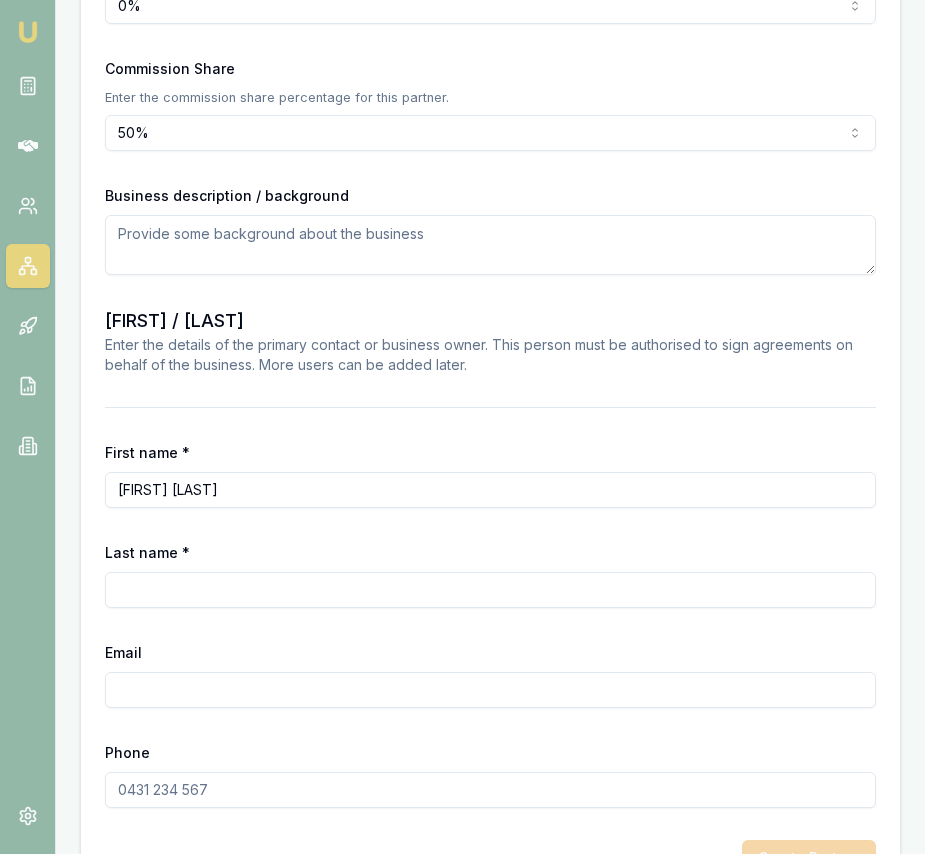 drag, startPoint x: 214, startPoint y: 484, endPoint x: 177, endPoint y: 489, distance: 37.336308 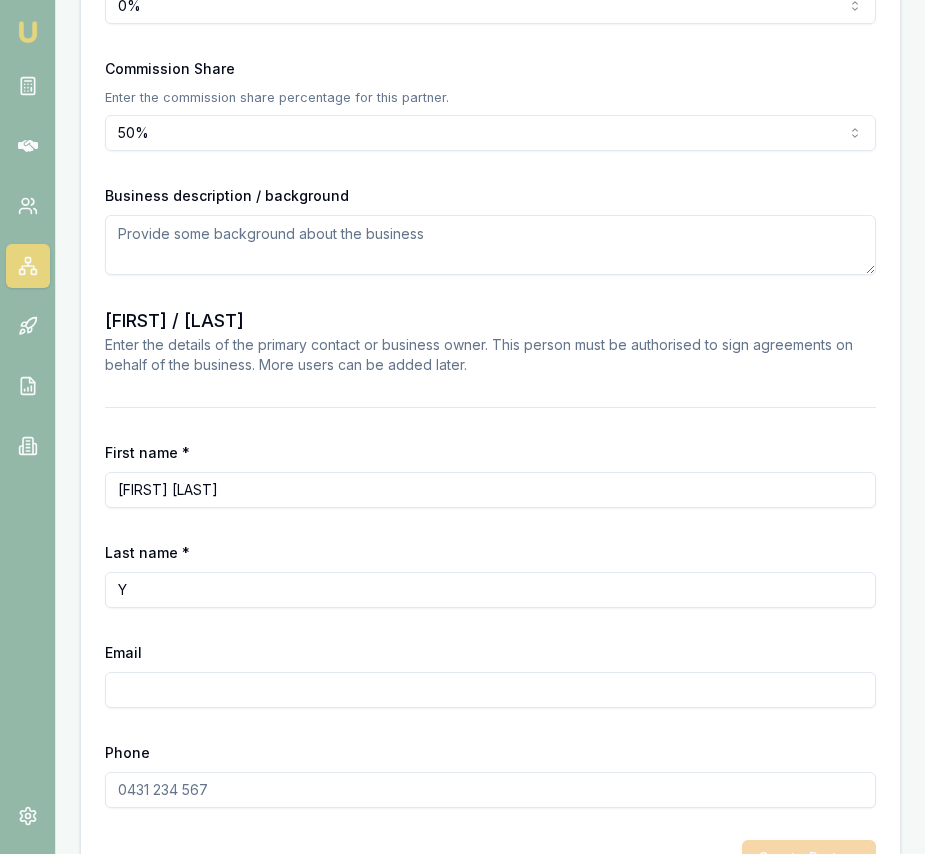 paste on "oshith" 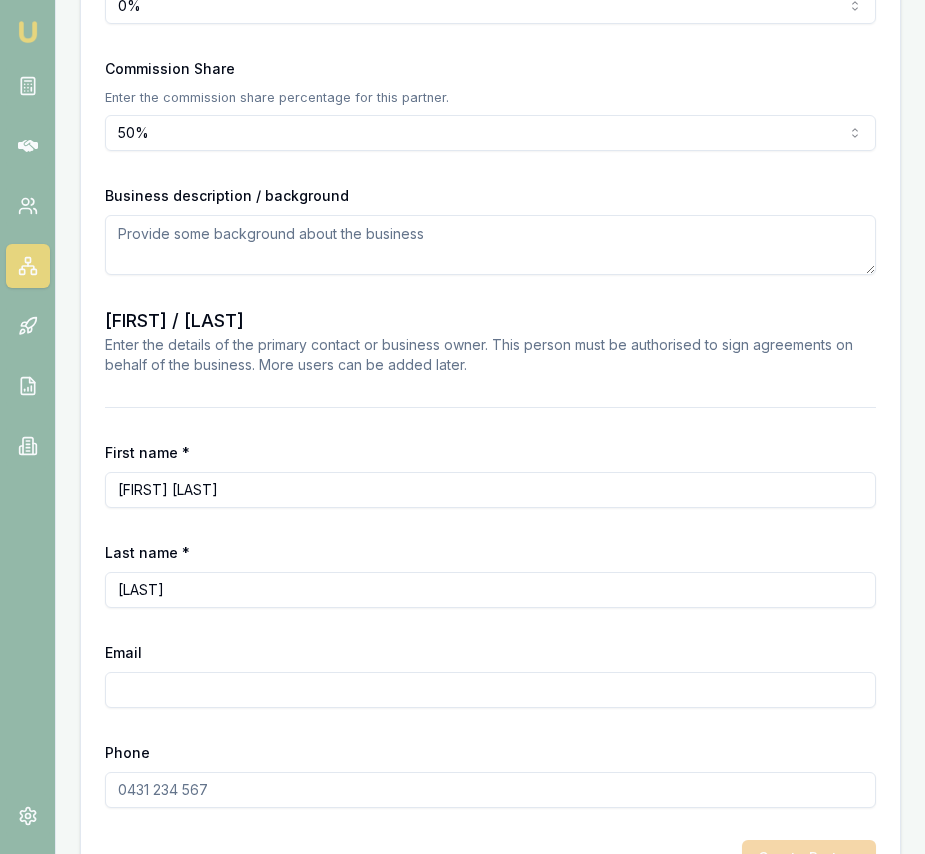 click on "oshith" at bounding box center (490, 590) 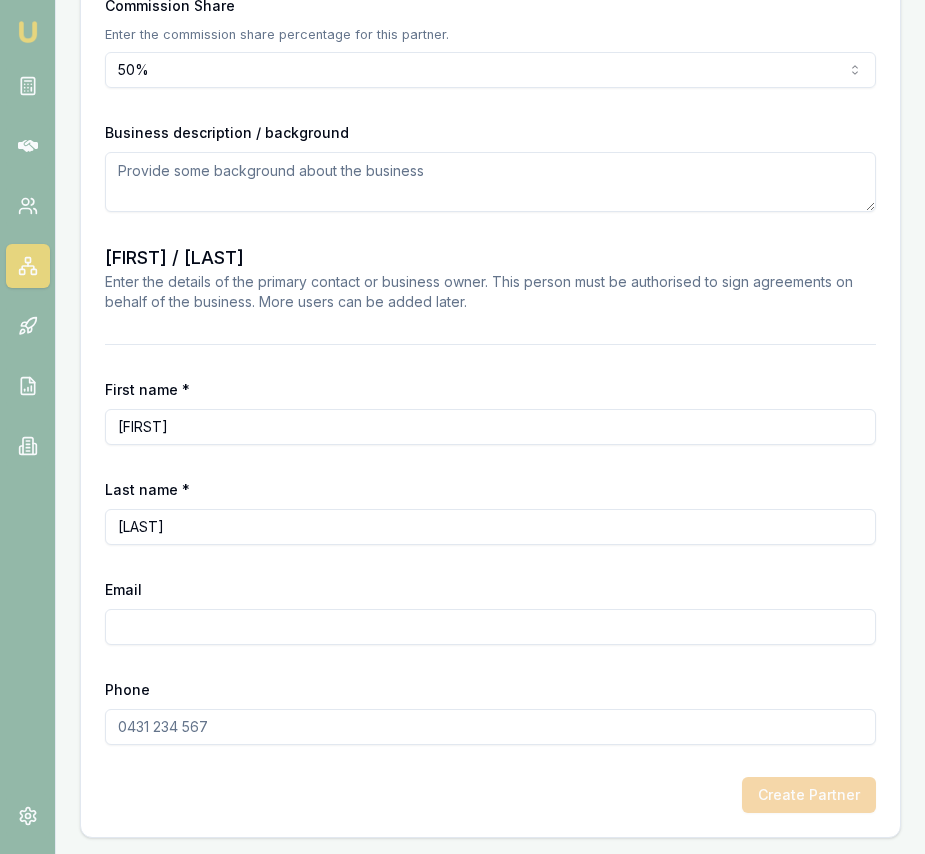 scroll, scrollTop: 1065, scrollLeft: 0, axis: vertical 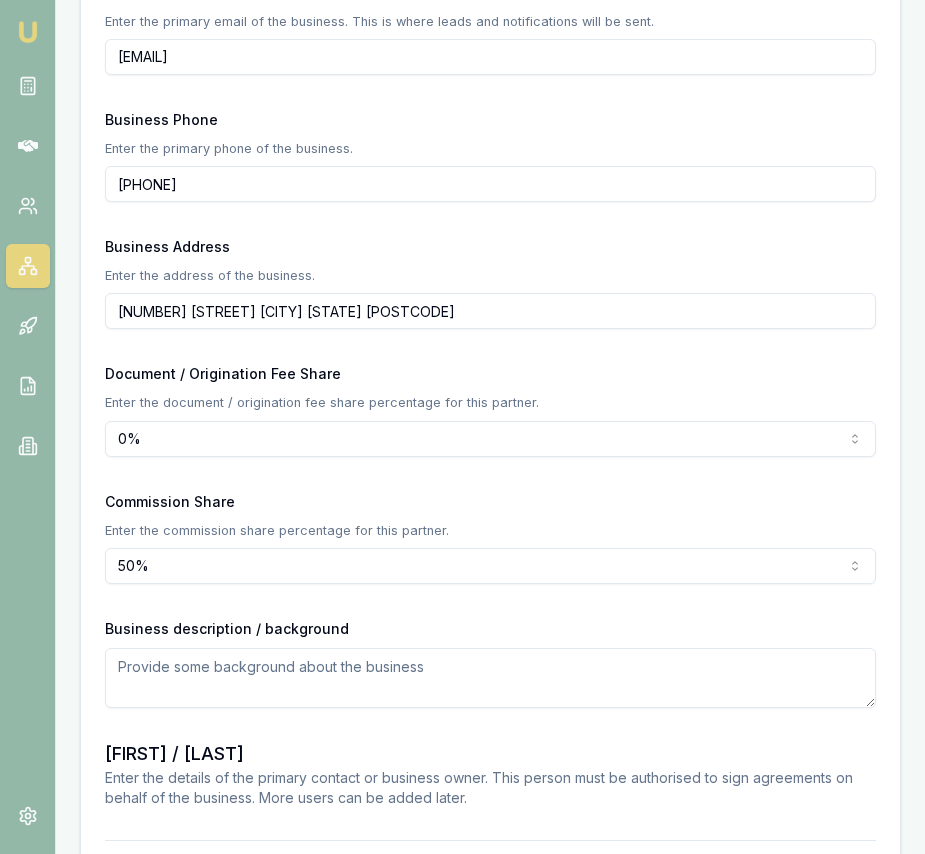 type on "Akhil" 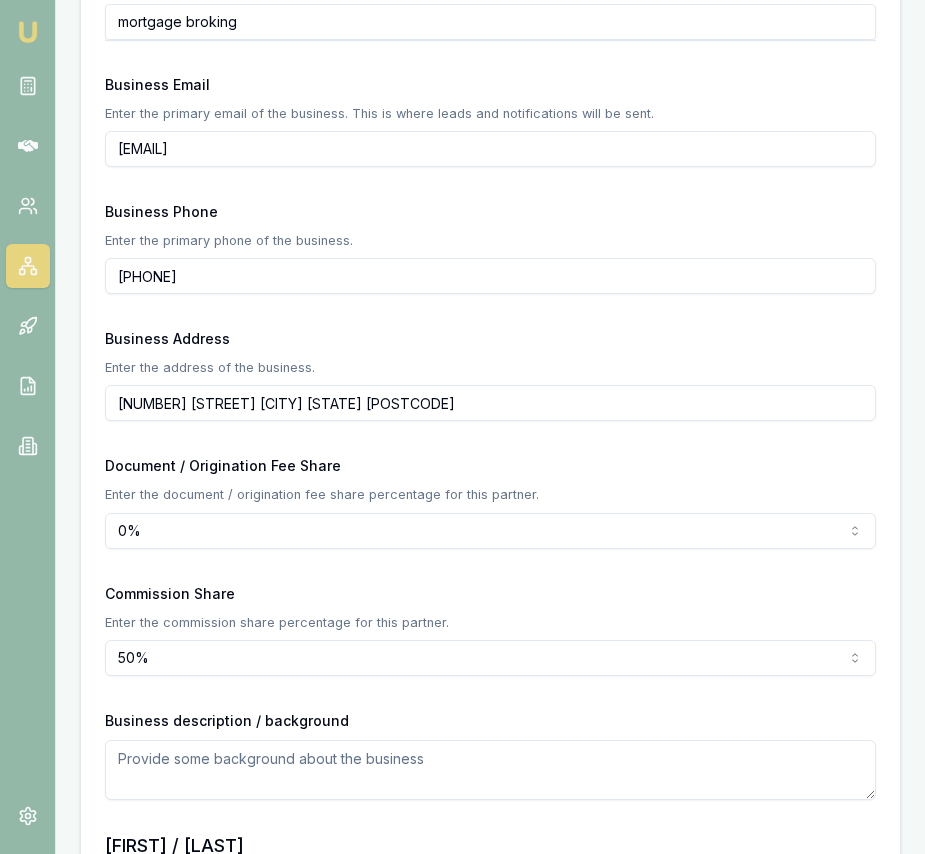 click on "astin@synvestment.com.au" at bounding box center (490, 149) 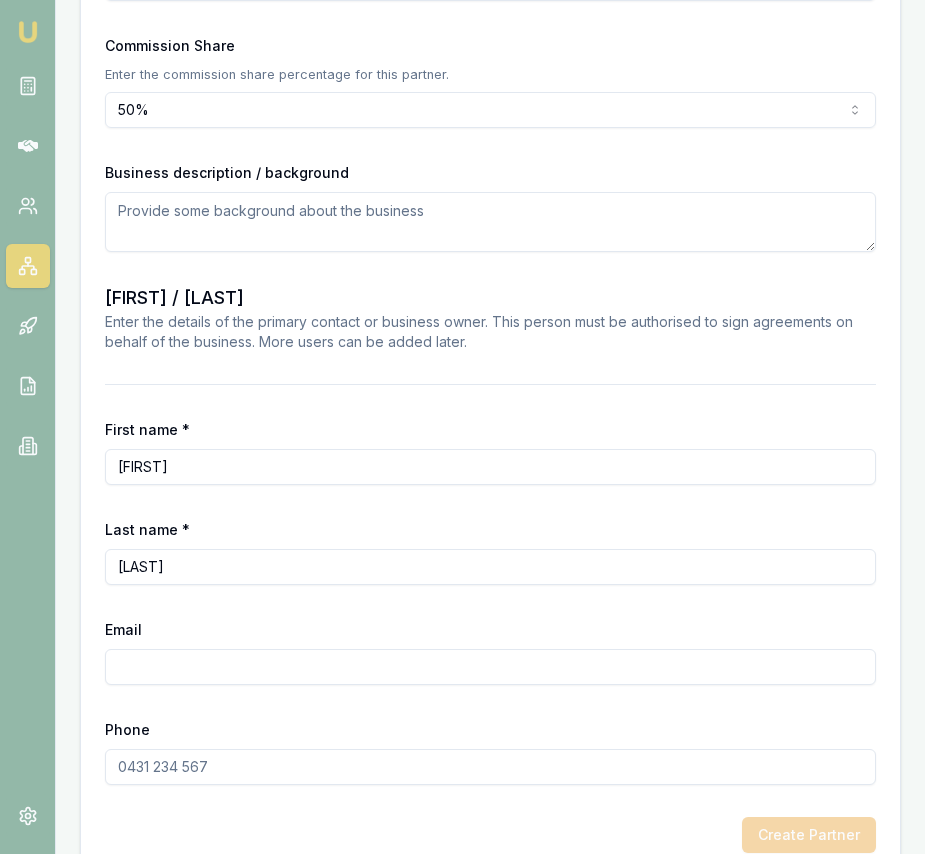 scroll, scrollTop: 1561, scrollLeft: 0, axis: vertical 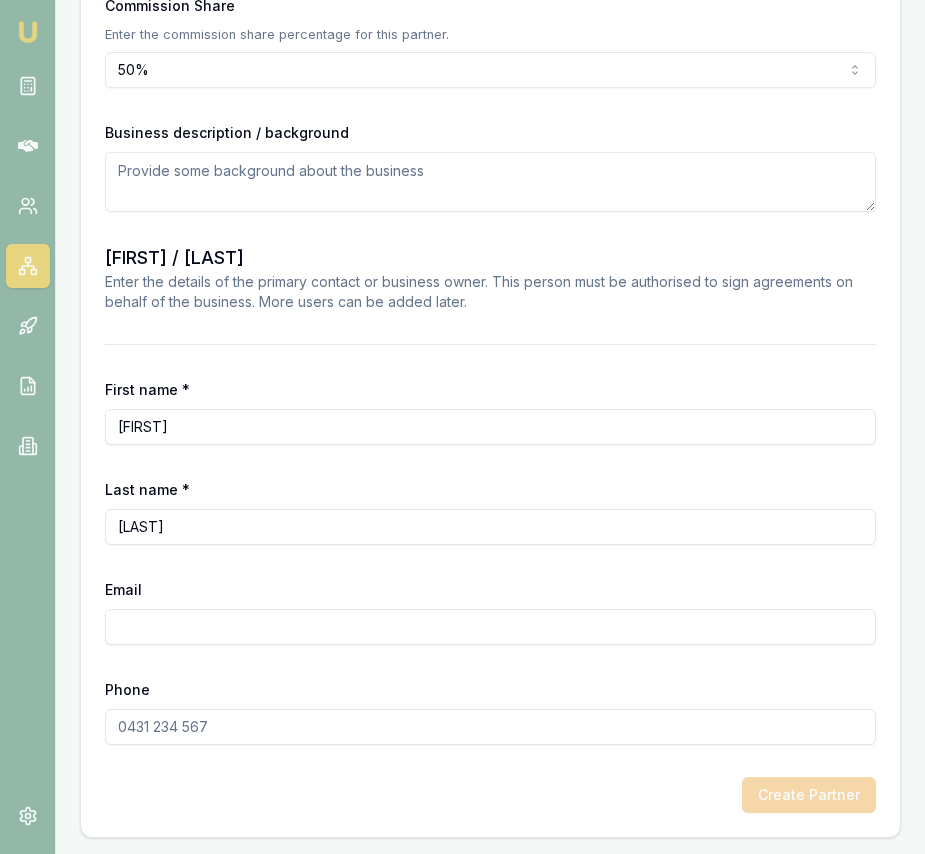 click on "Email" at bounding box center [490, 627] 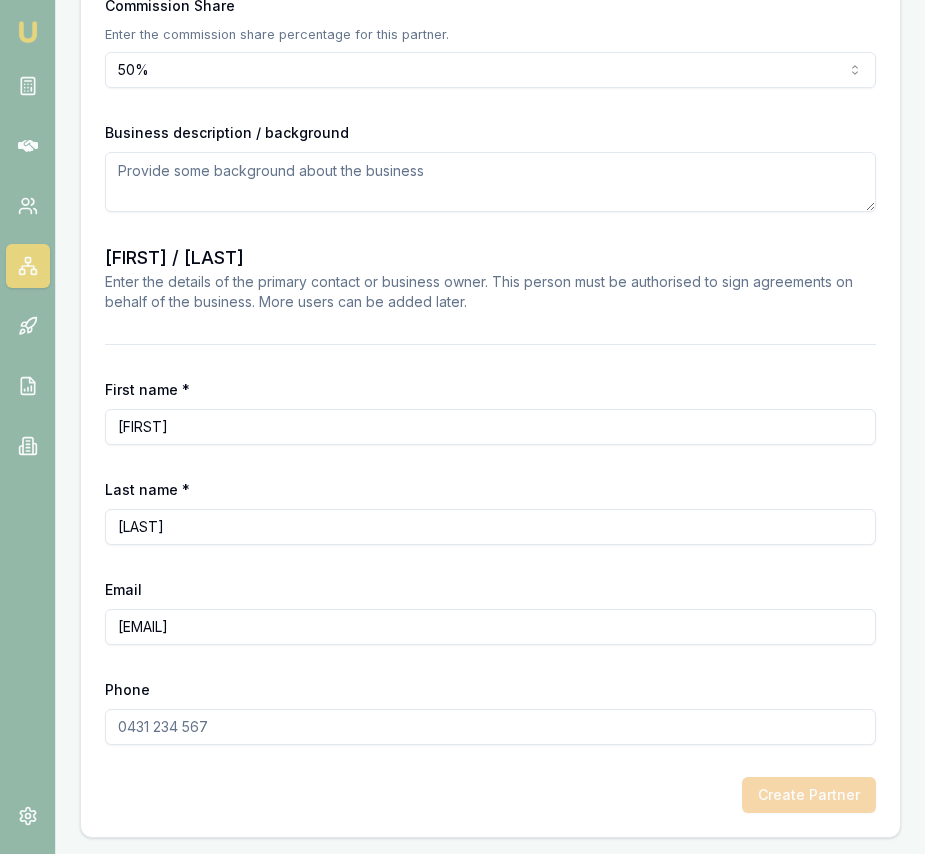 type on "astin@synvestment.com.au" 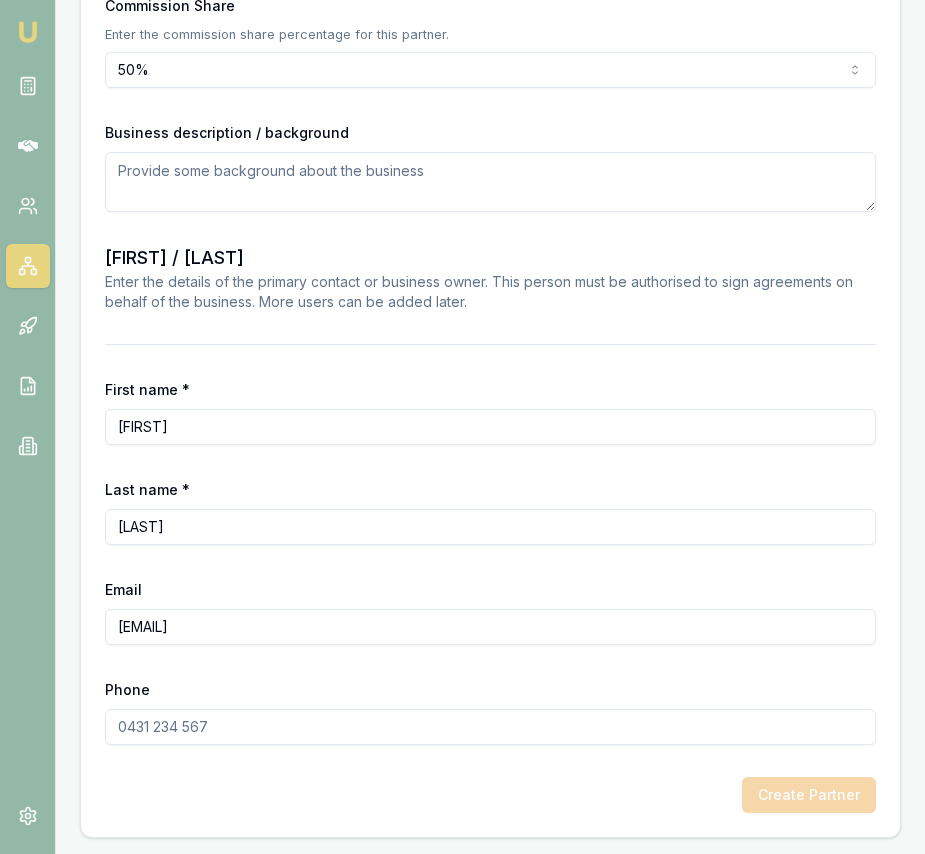 click on "Phone" at bounding box center (490, 727) 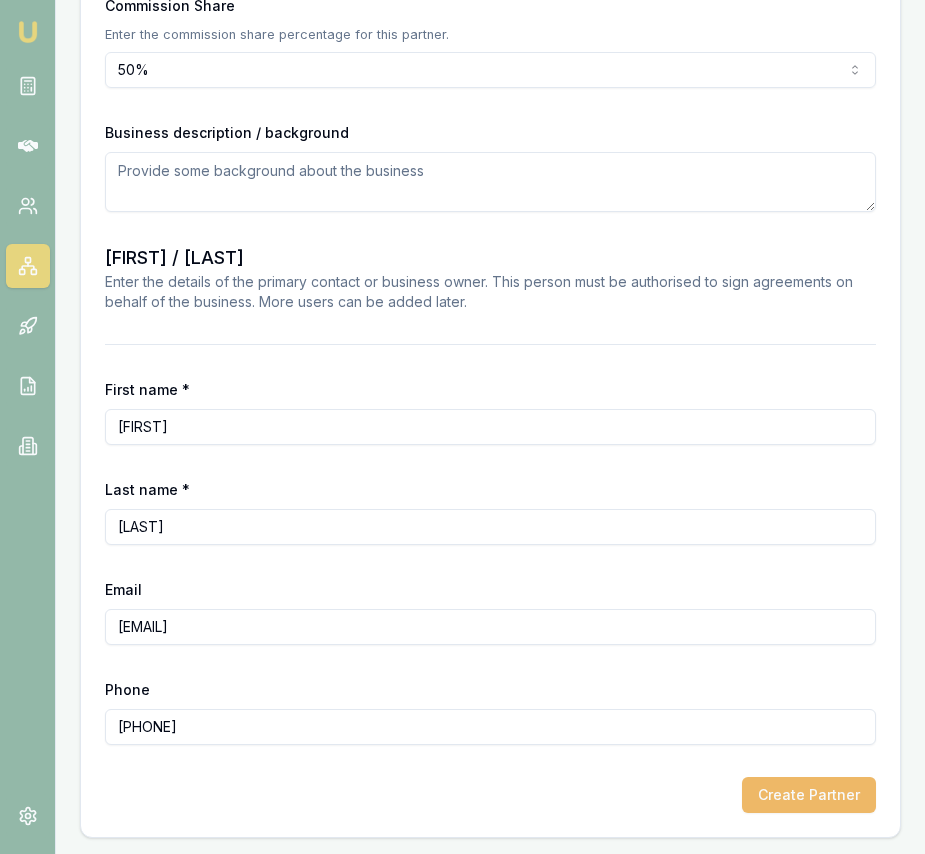 type on "0449 933 389" 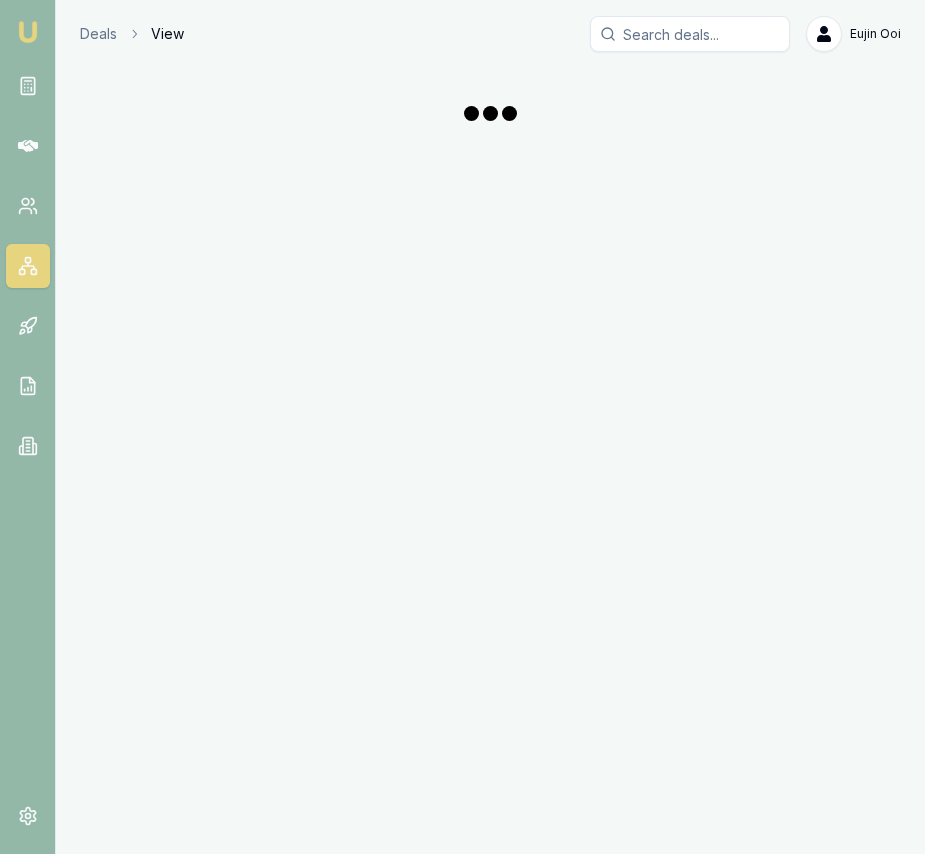 scroll, scrollTop: 0, scrollLeft: 0, axis: both 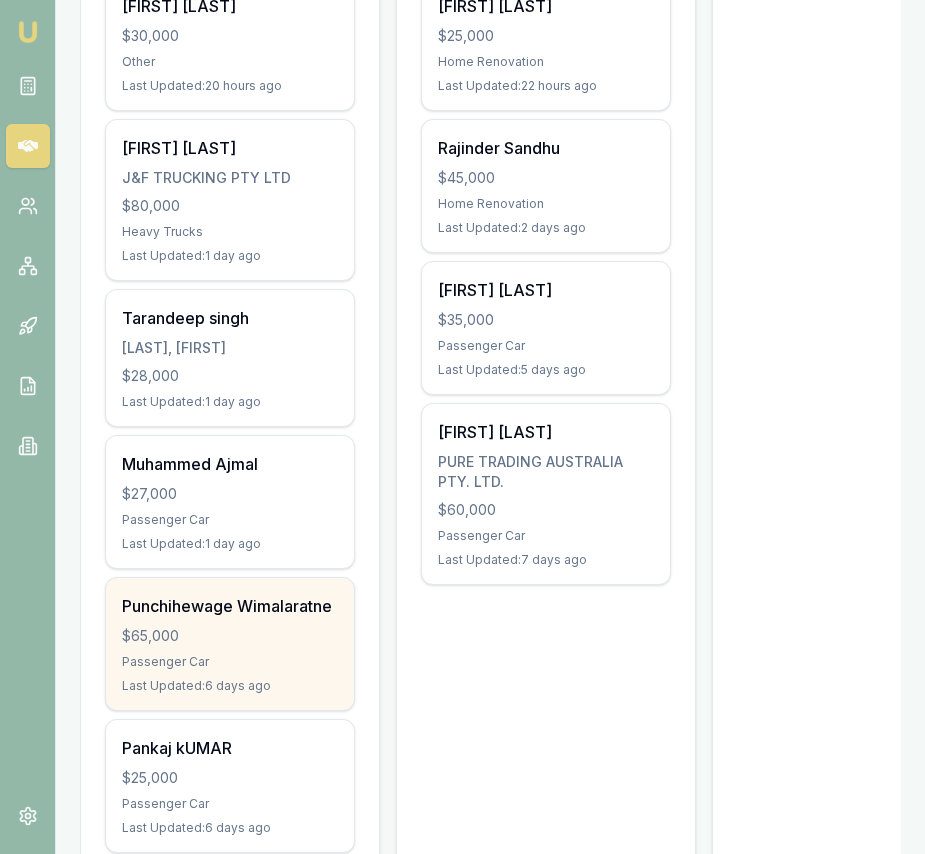 click on "$65,000" at bounding box center [230, 636] 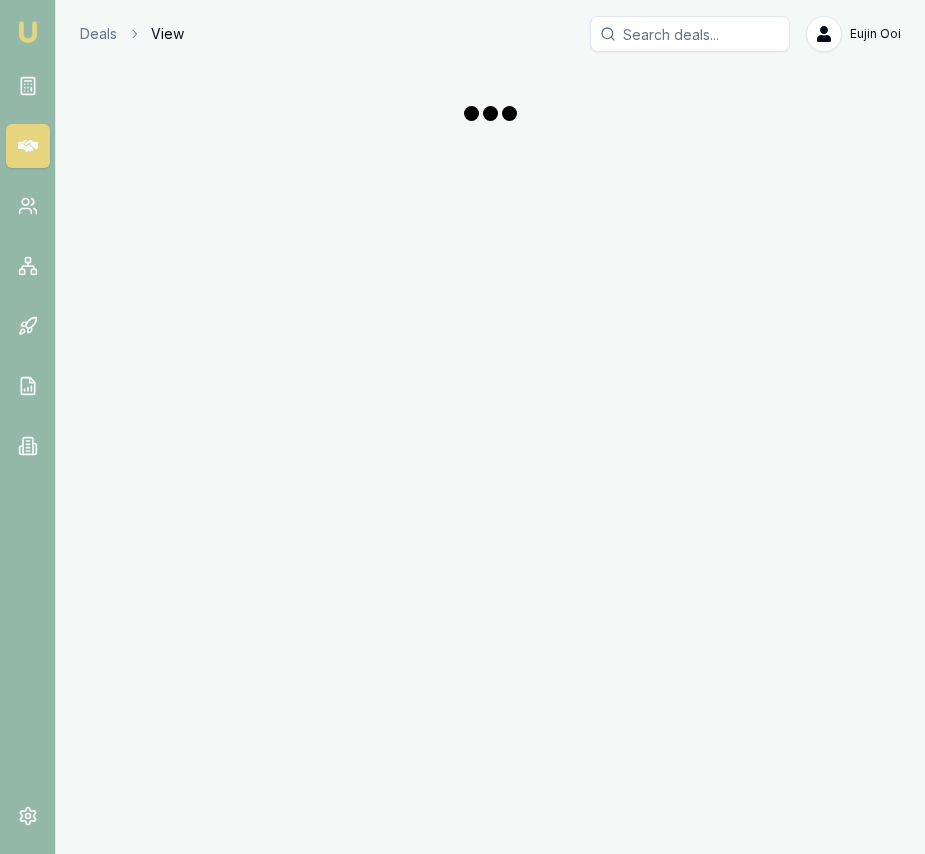 scroll, scrollTop: 0, scrollLeft: 0, axis: both 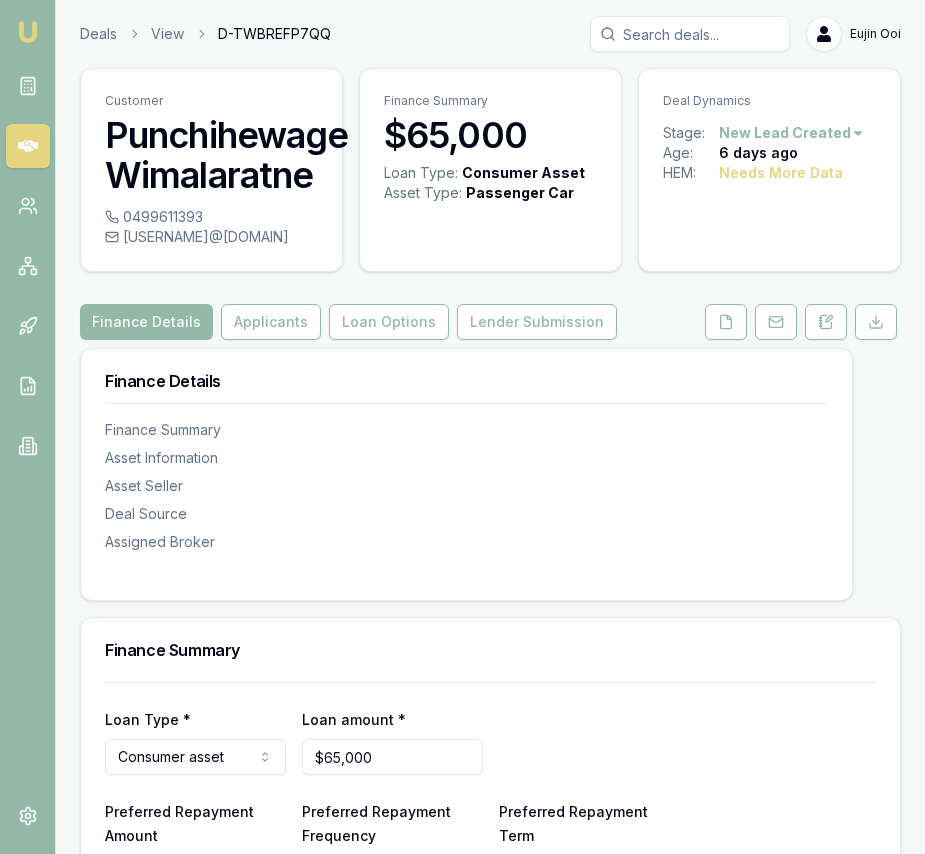 click on "adaari.w@gmail.com" at bounding box center (211, 237) 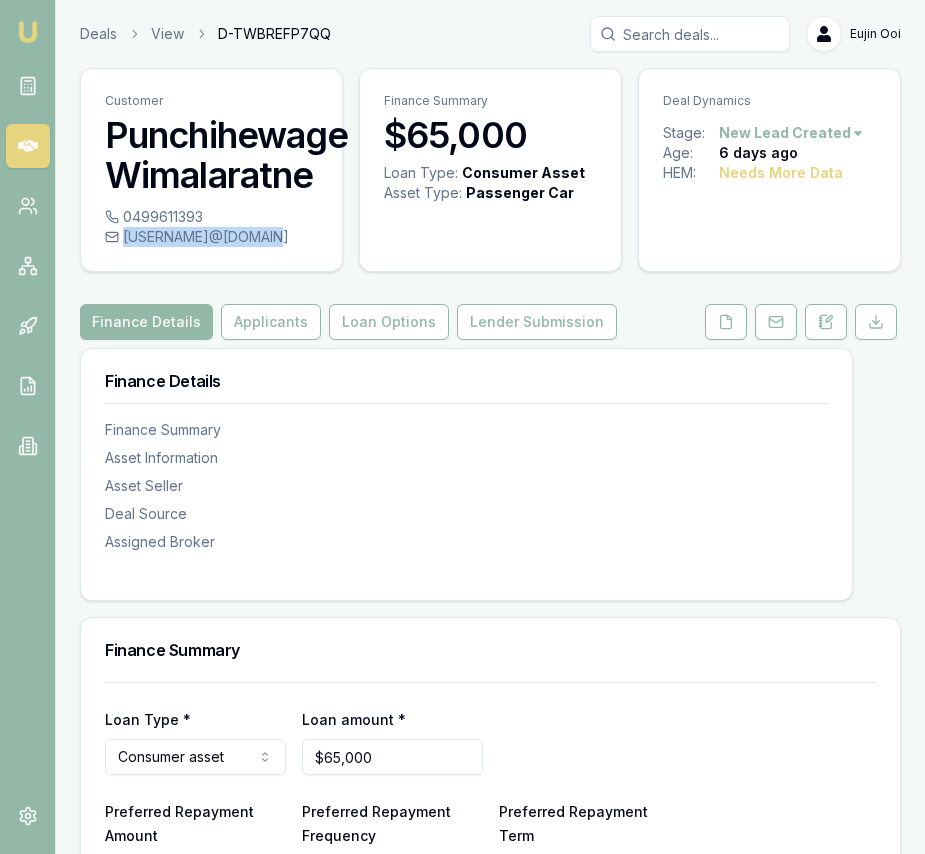 click on "adaari.w@gmail.com" at bounding box center (211, 237) 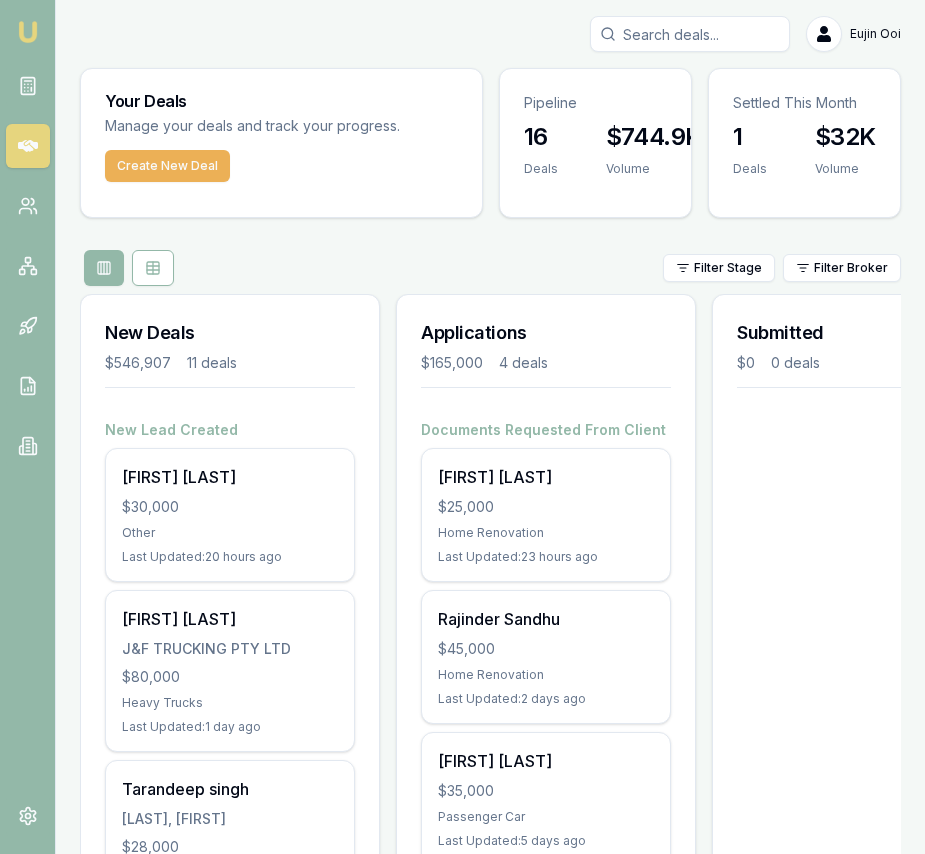 scroll, scrollTop: 471, scrollLeft: 0, axis: vertical 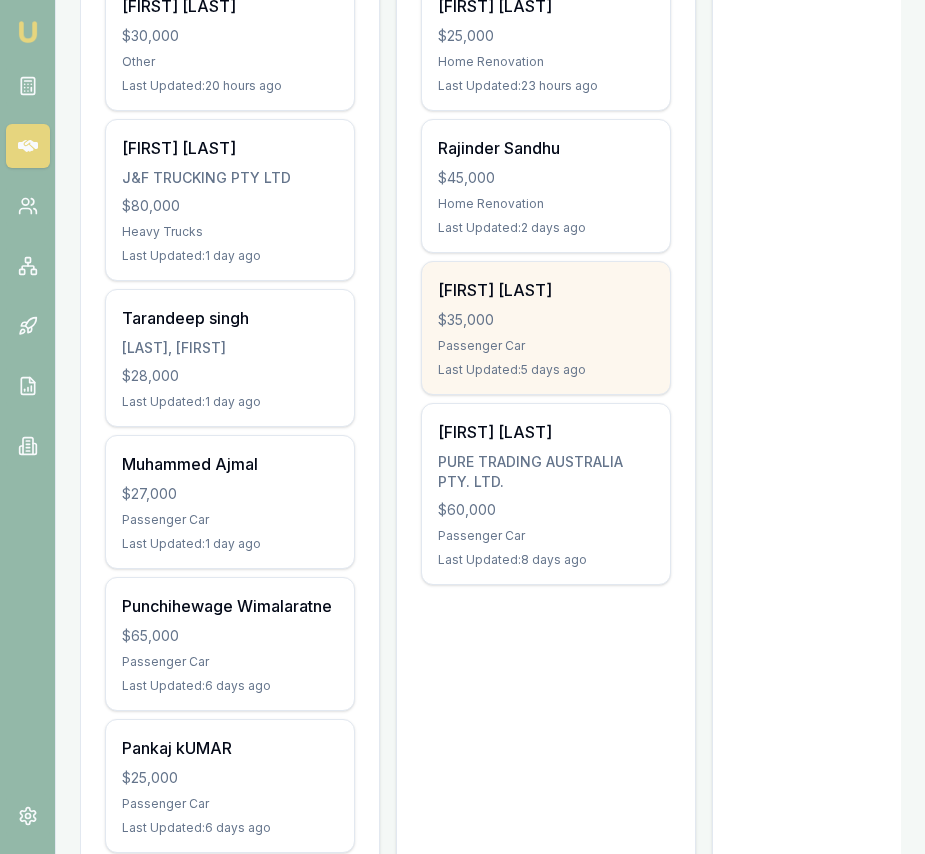 click on "Passenger Car" at bounding box center [546, 346] 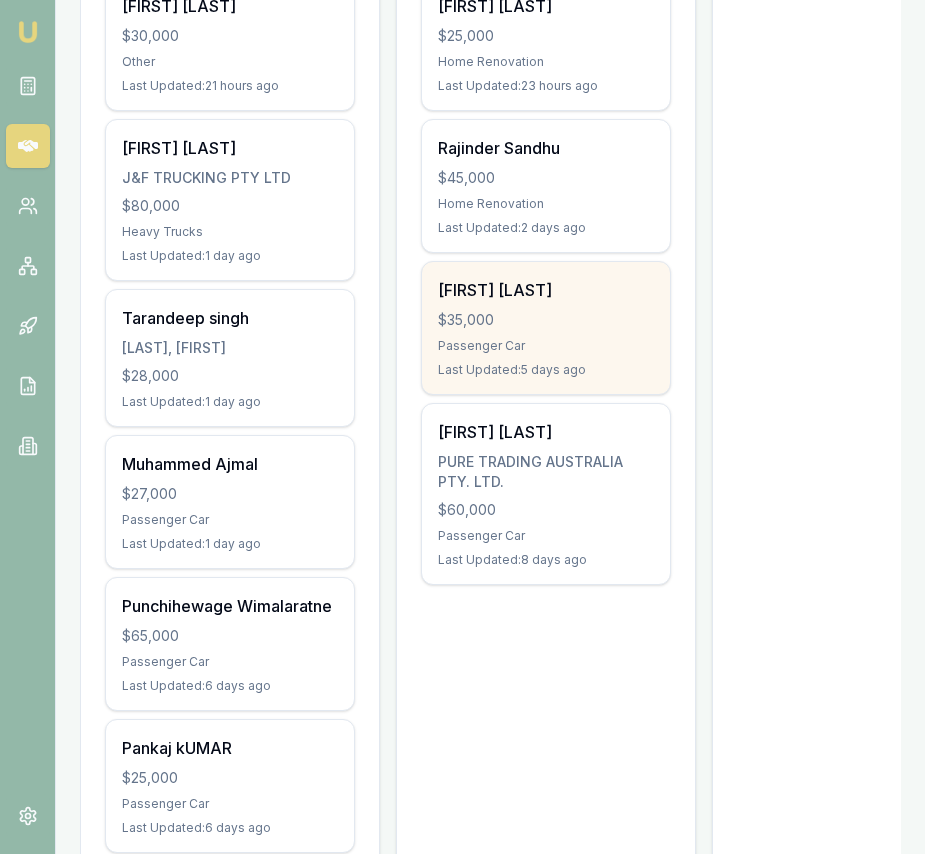scroll, scrollTop: 471, scrollLeft: 0, axis: vertical 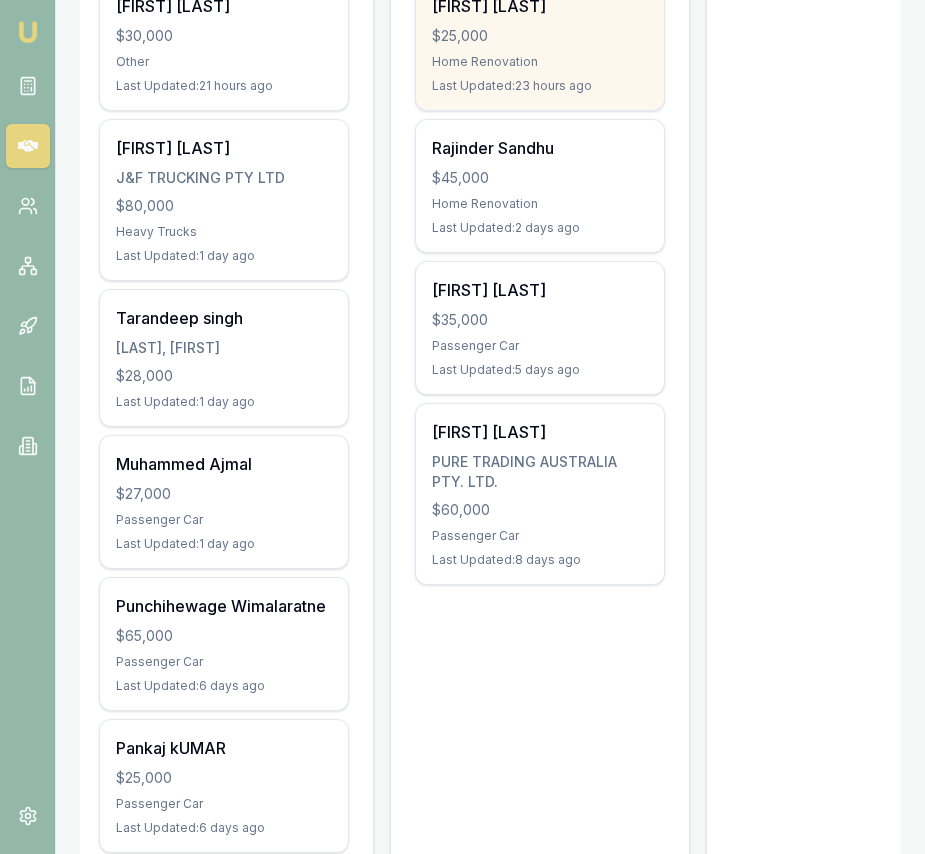 click on "Home Renovation" at bounding box center (540, 62) 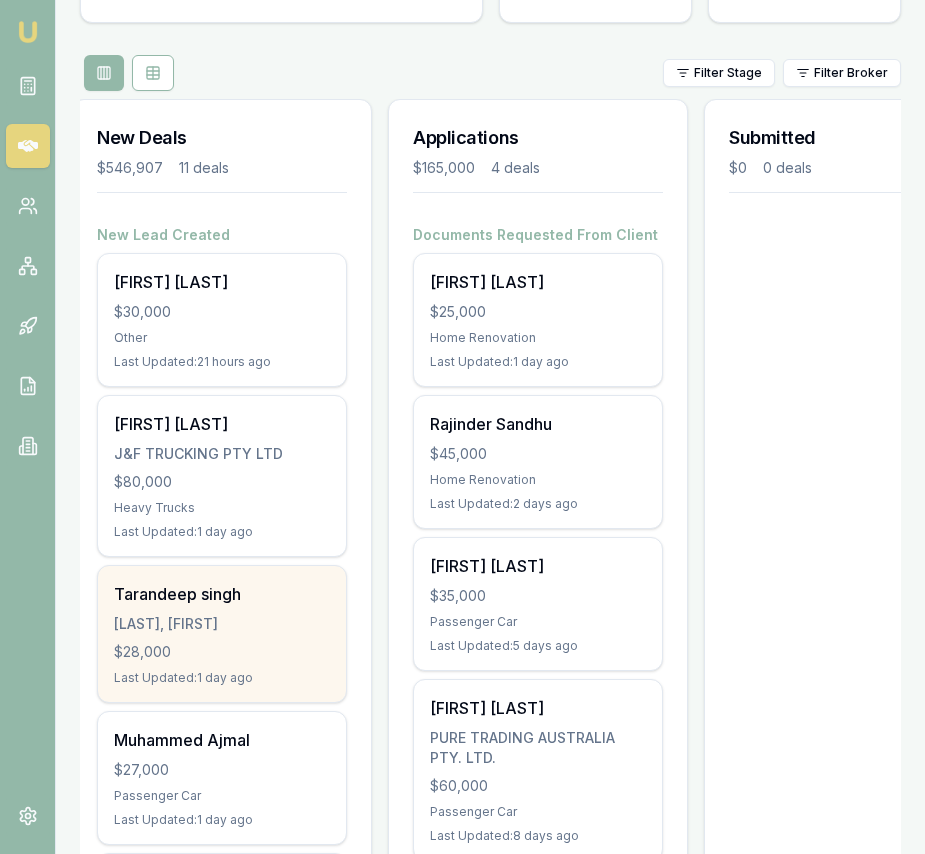 scroll, scrollTop: 190, scrollLeft: 0, axis: vertical 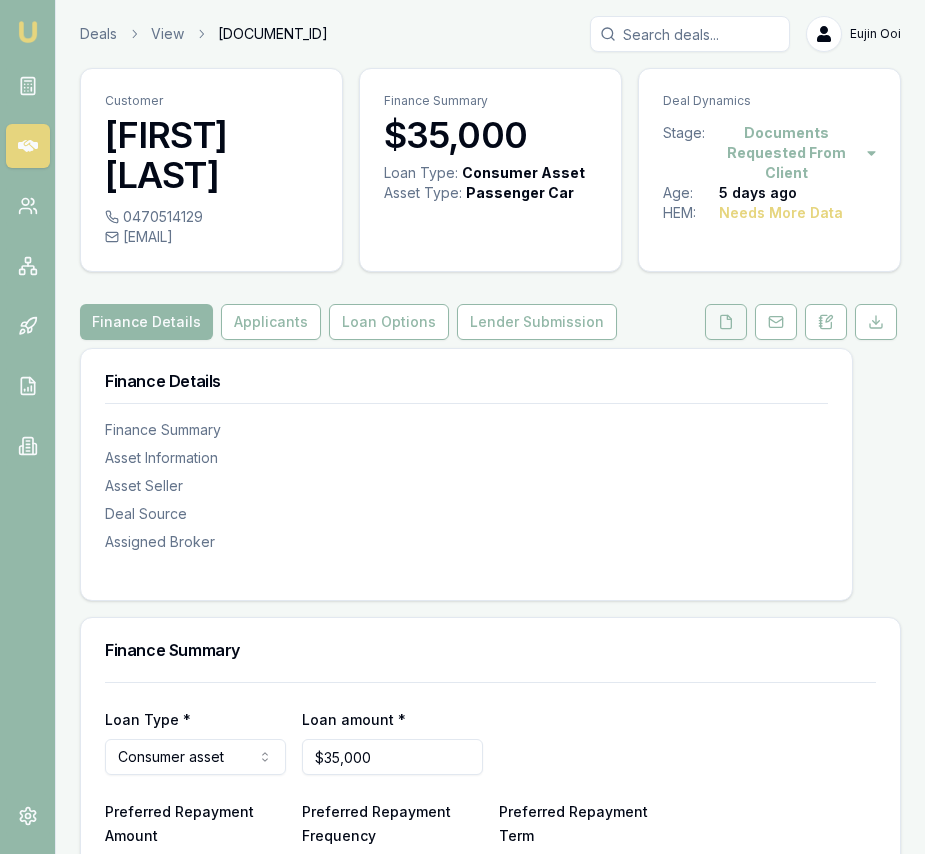 click 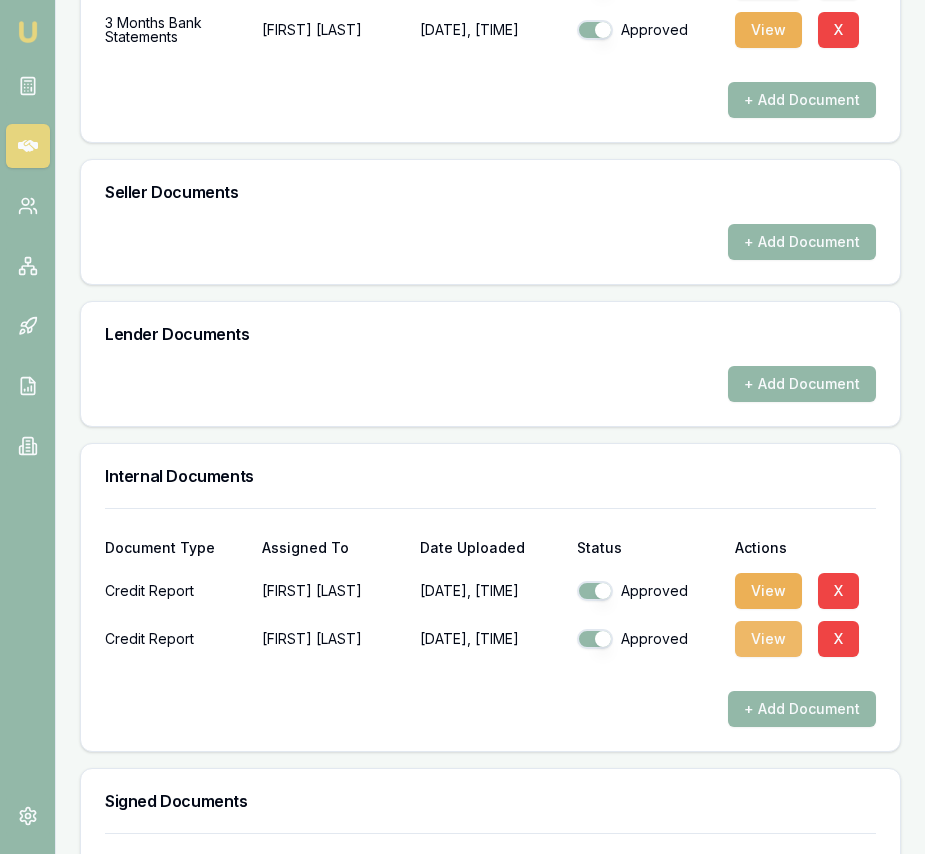 scroll, scrollTop: 1030, scrollLeft: 0, axis: vertical 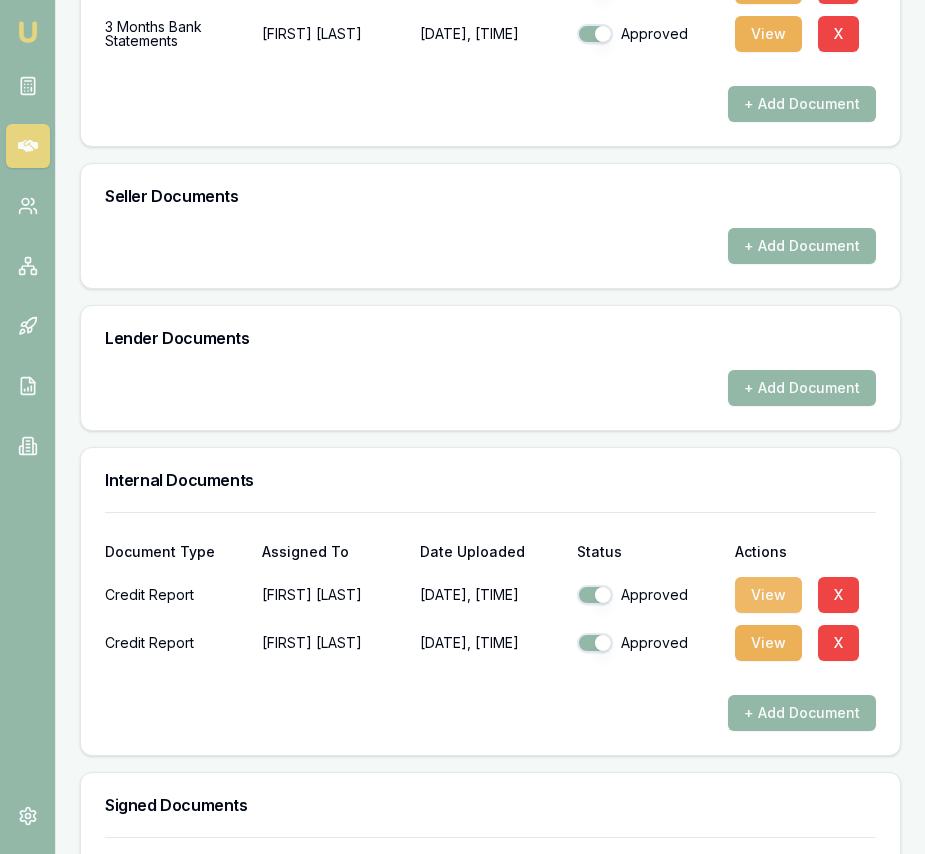 click on "View" at bounding box center (768, 595) 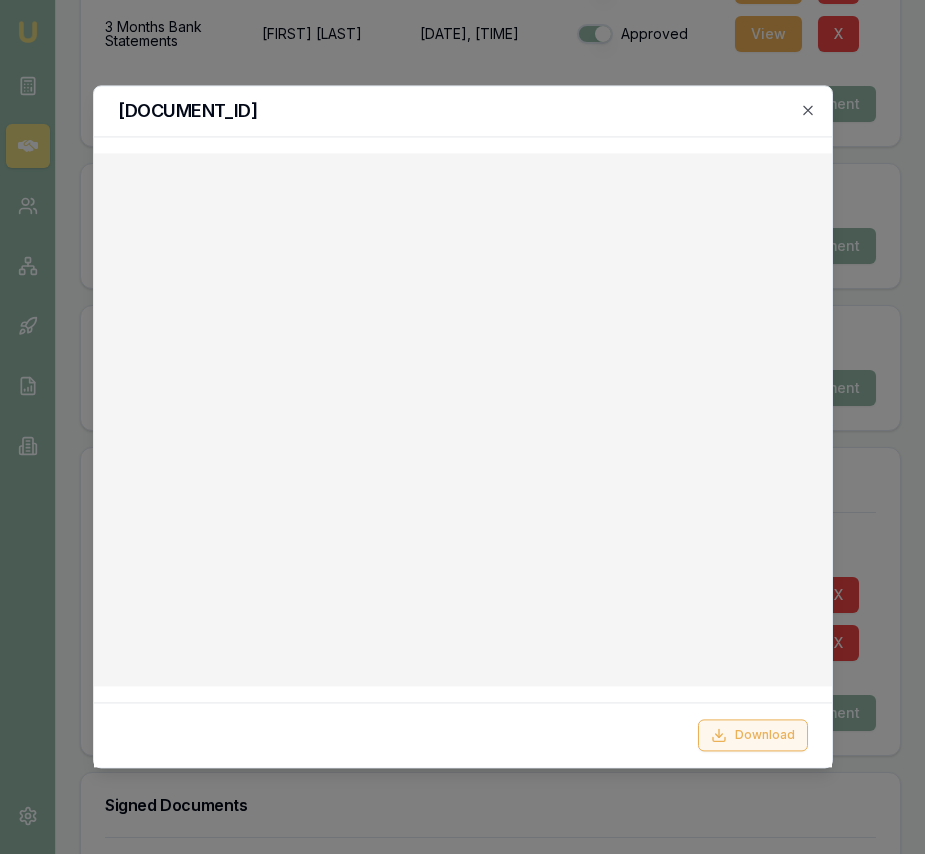 click on "Download" at bounding box center [753, 736] 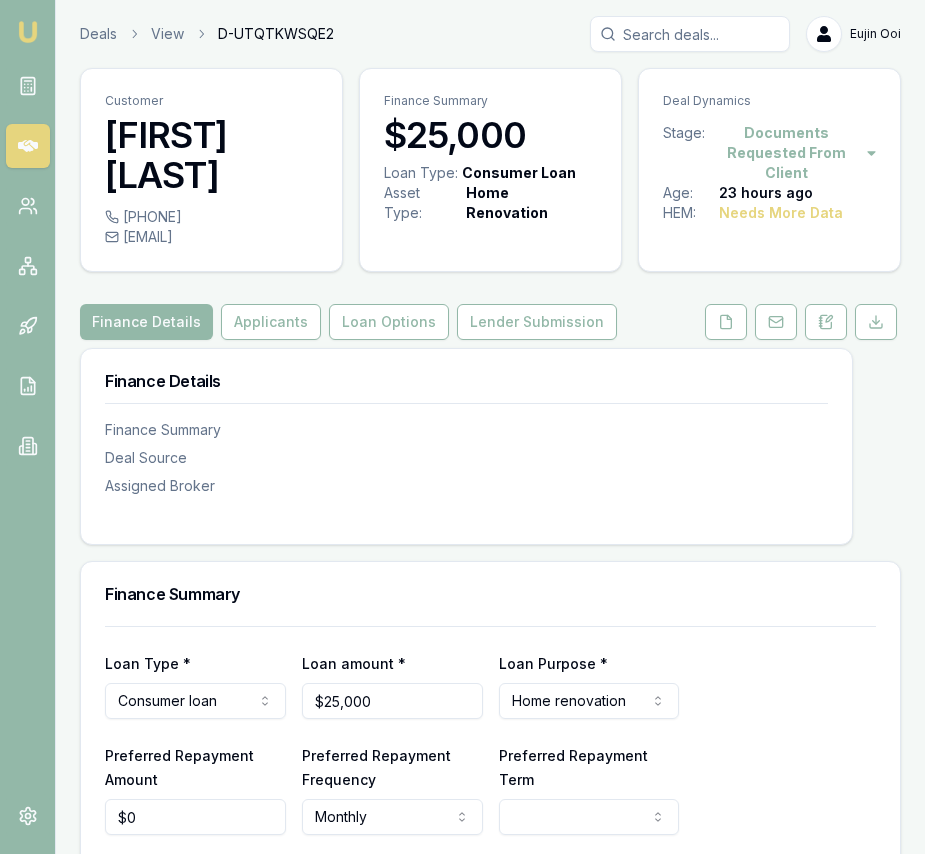 scroll, scrollTop: 0, scrollLeft: 0, axis: both 